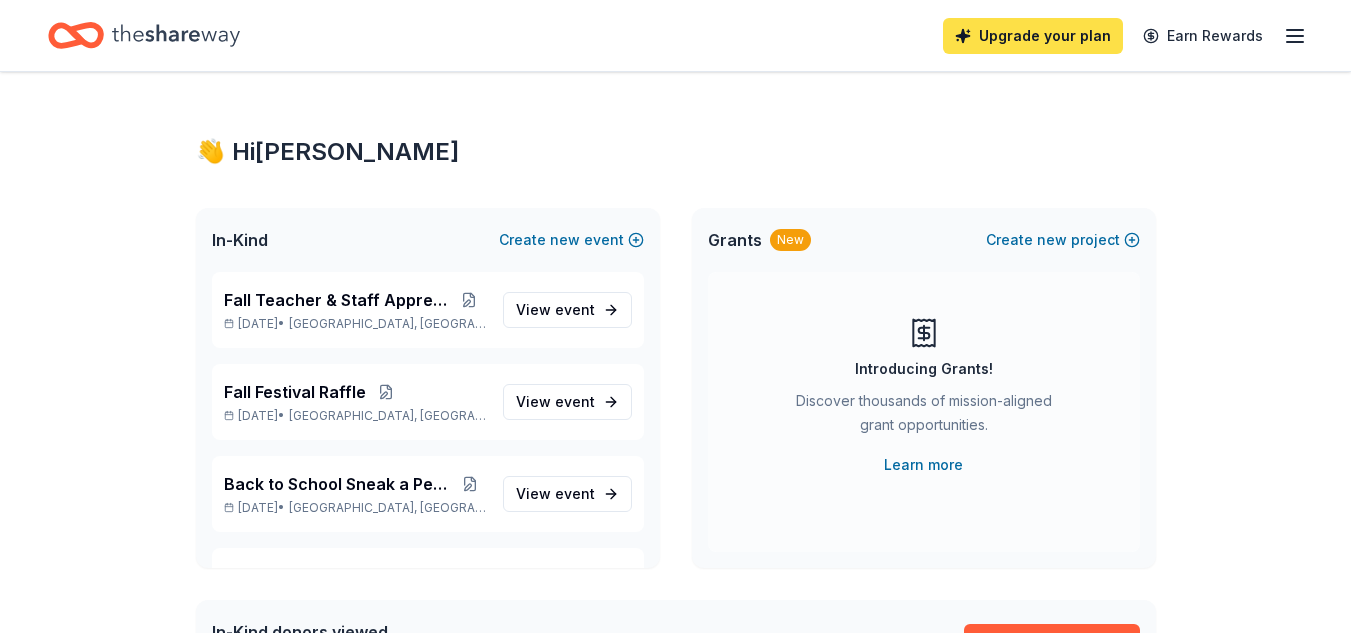 scroll, scrollTop: 0, scrollLeft: 0, axis: both 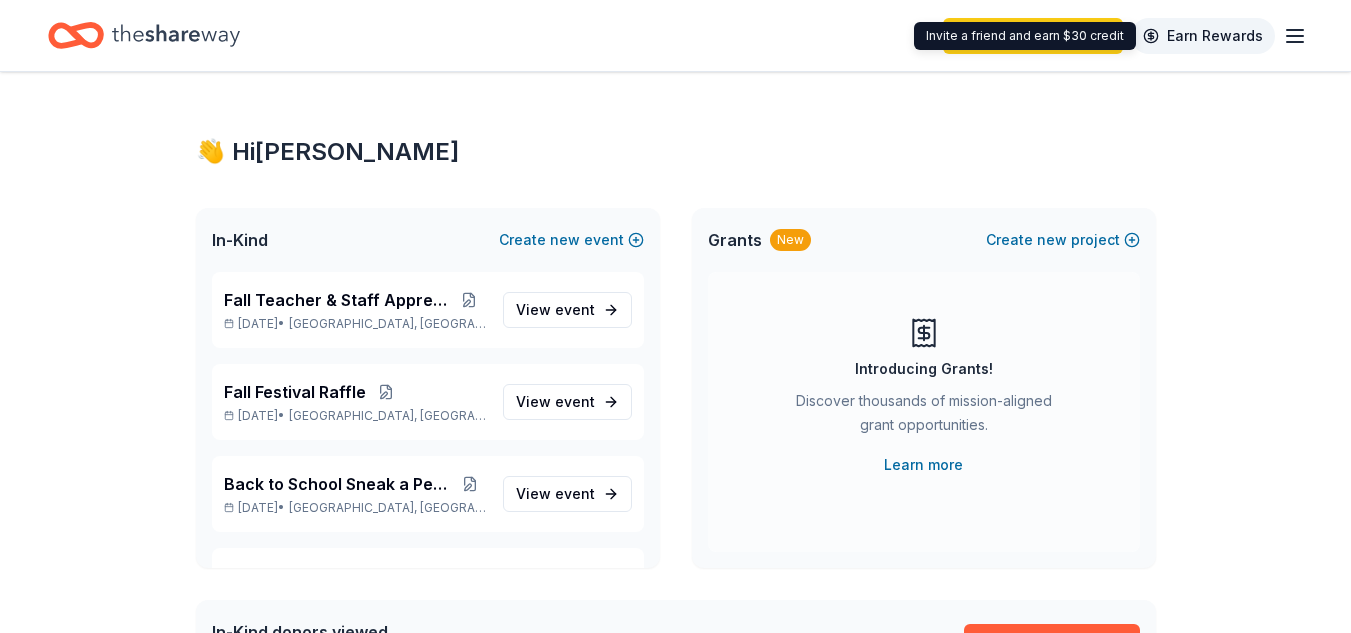 click on "Earn Rewards" at bounding box center (1203, 36) 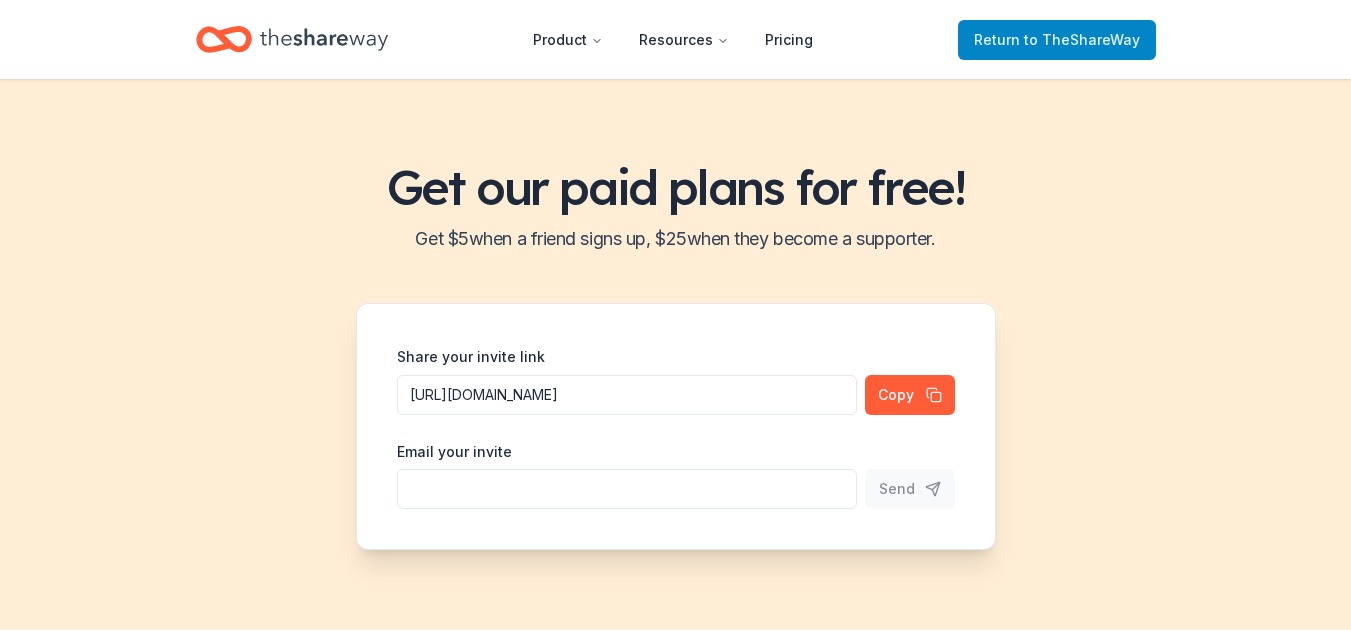 click on "Return to TheShareWay" at bounding box center (1057, 40) 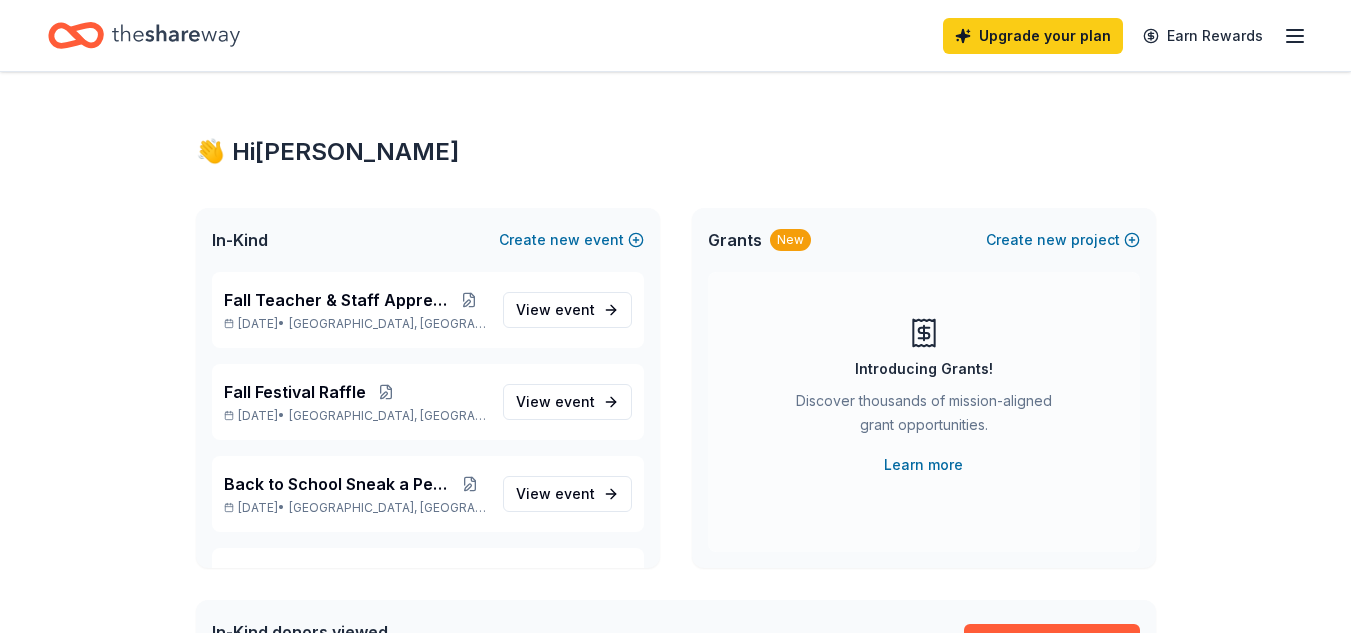 click 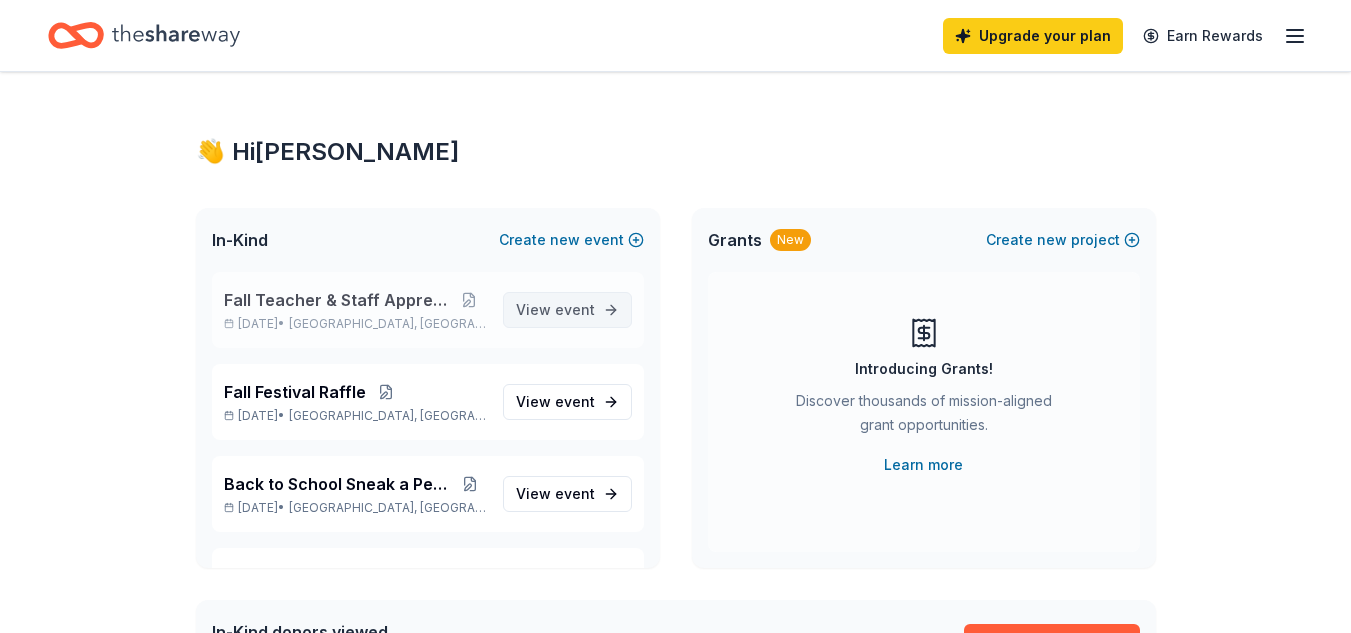 click on "View   event" at bounding box center [555, 310] 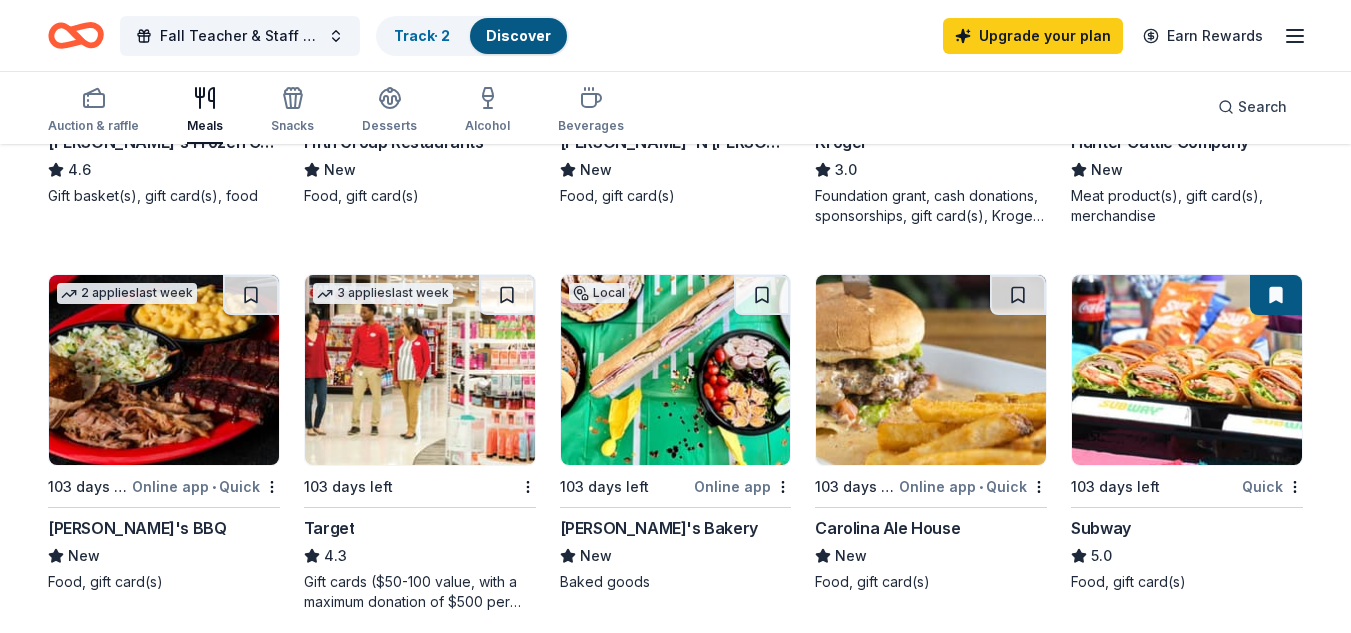 scroll, scrollTop: 873, scrollLeft: 0, axis: vertical 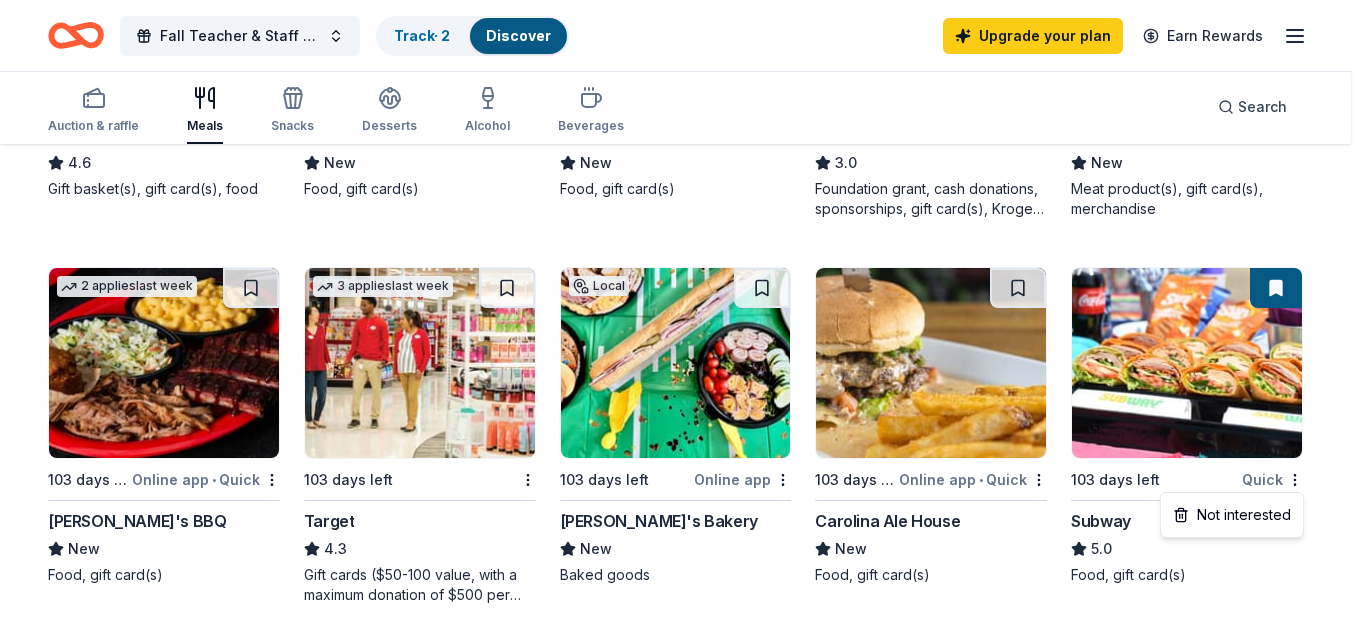 click on "Fall Teacher & Staff Appreciation  Track  · 2 Discover Upgrade your plan Earn Rewards Auction & raffle Meals Snacks Desserts Alcohol Beverages Search 65 results  in  Douglasville, GA Application deadlines 0  this month 4  in September 60  in October 1  later on... Local 103 days left Online app Roshambo New Food, drink, gift card(s) 5   applies  last week 103 days left Online app • Quick Gordon Food Service Store 4.7 Gift card(s) 5   applies  last week 91 days left Online app • Quick KBP Foods 4.2 Gift card(s), free chicken sandwich card(s), discounted catering Local 103 days left Online app Hanna Brothers New Food, gift card(s) 4   applies  last week 73 days left Online app • Quick Pappas Restaurants 5.0 Gift card(s) 9   applies  last week 103 days left Online app • Quick Freddy's Frozen Custard & Steakburgers 4.6 Gift basket(s), gift card(s), food Local 73 days left Online app Fifth Group Restaurants New Food, gift card(s) 73 days left Online app • Quick Jim 'N Nick's BBQ Restaurant New 2   3.0 2" at bounding box center [683, -557] 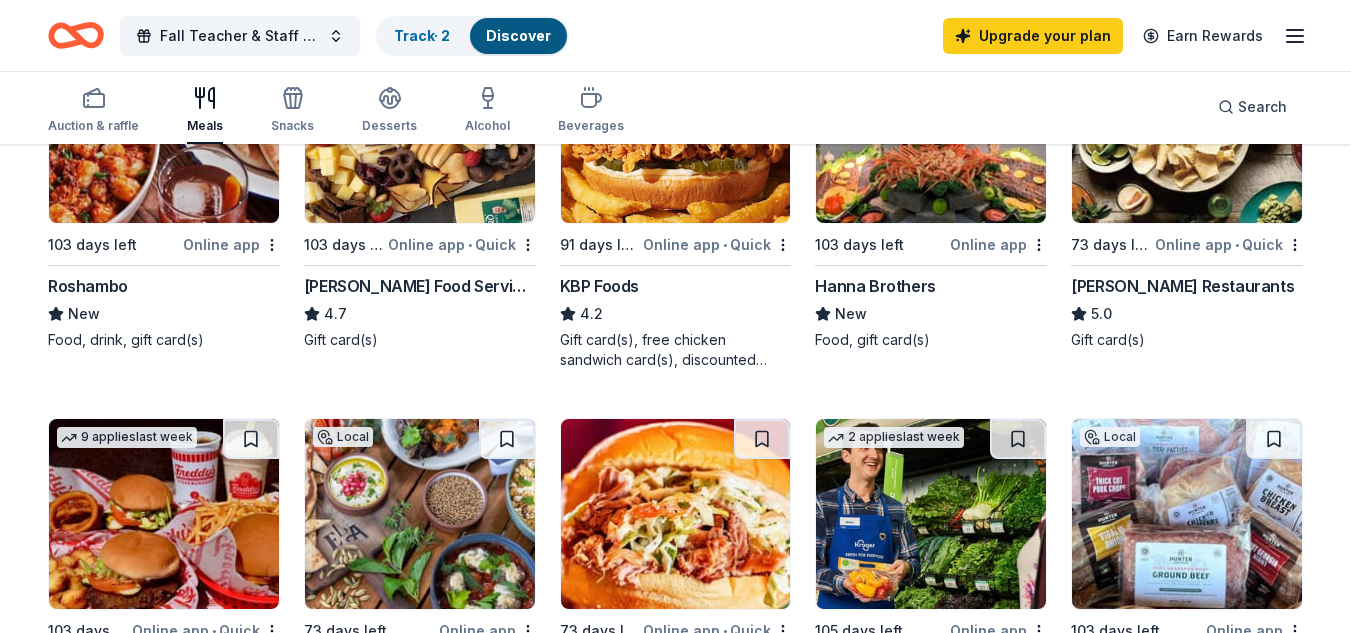 scroll, scrollTop: 0, scrollLeft: 0, axis: both 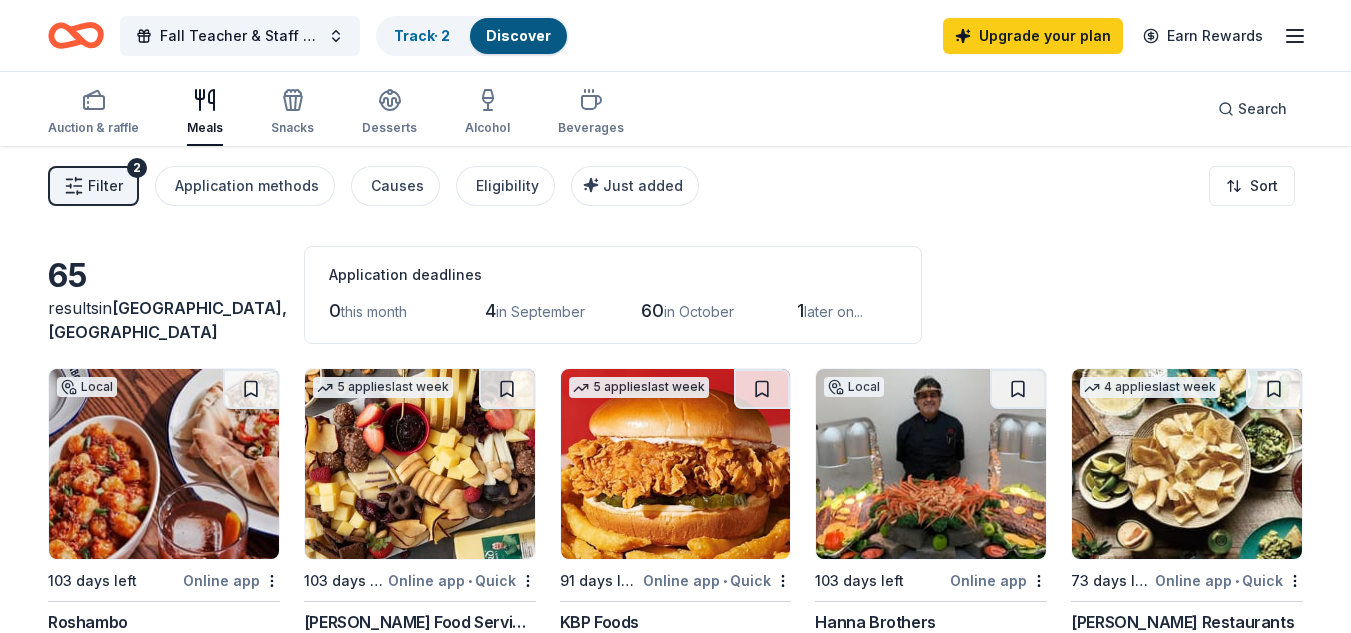 click 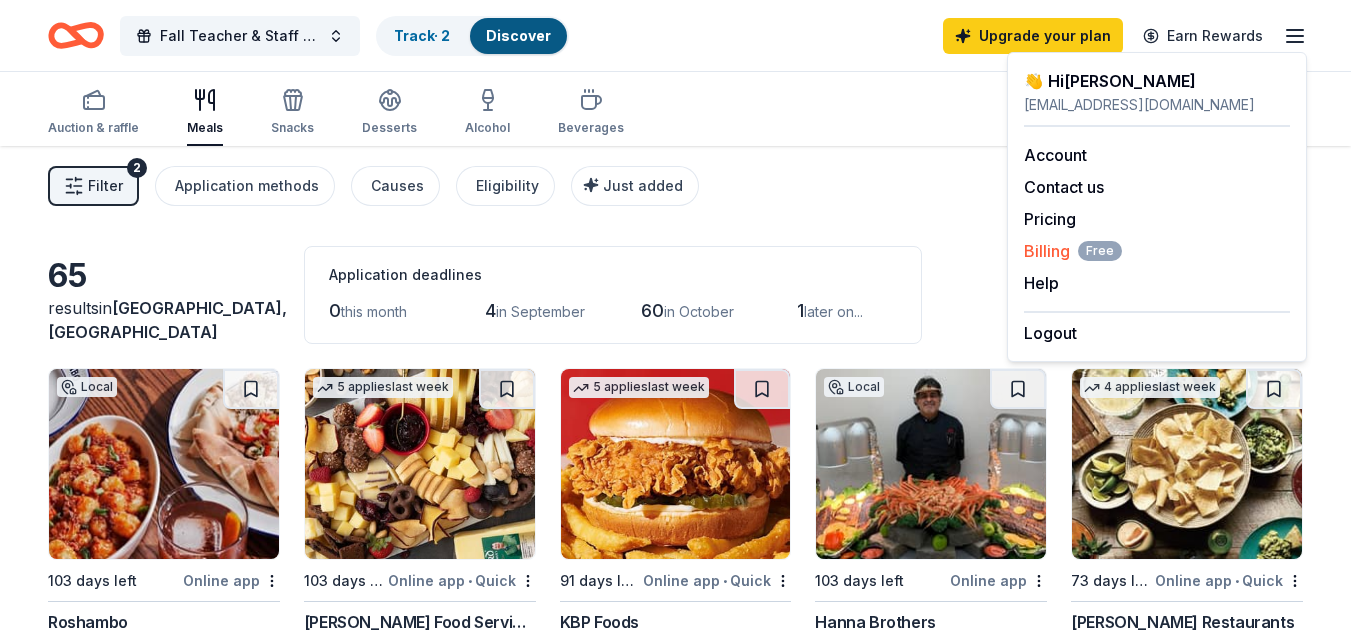 click on "Billing Free" at bounding box center [1073, 251] 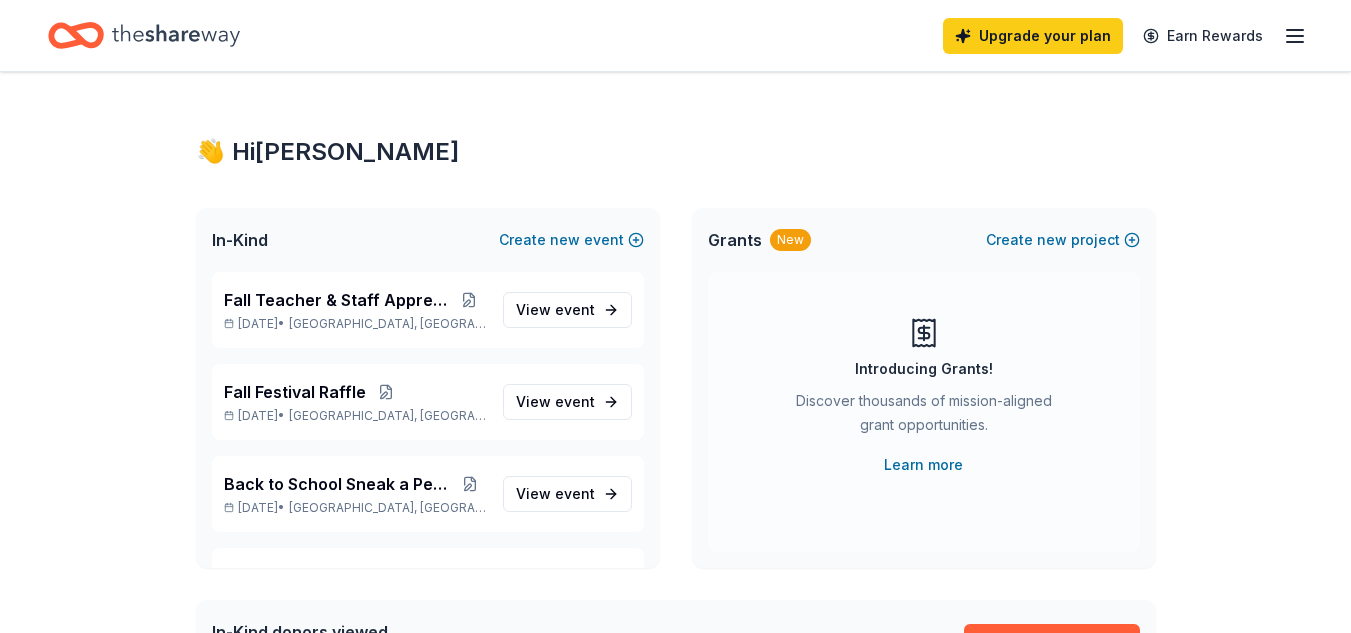 scroll, scrollTop: 0, scrollLeft: 0, axis: both 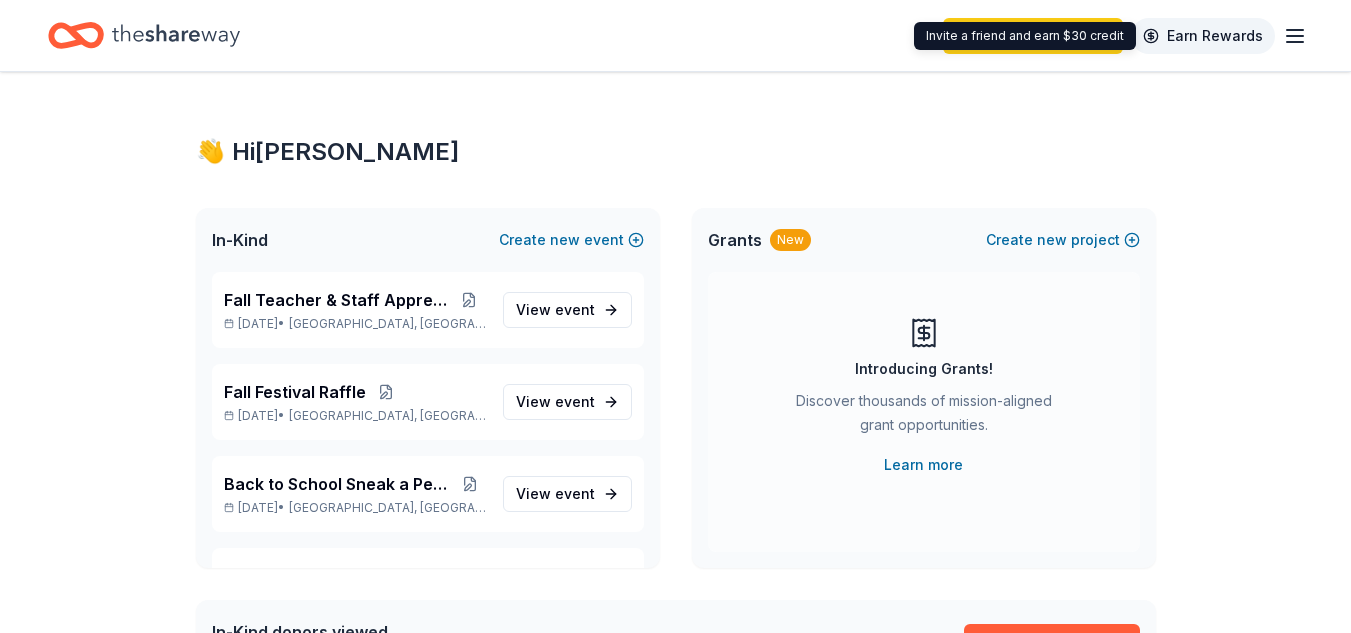 click on "Earn Rewards" at bounding box center (1203, 36) 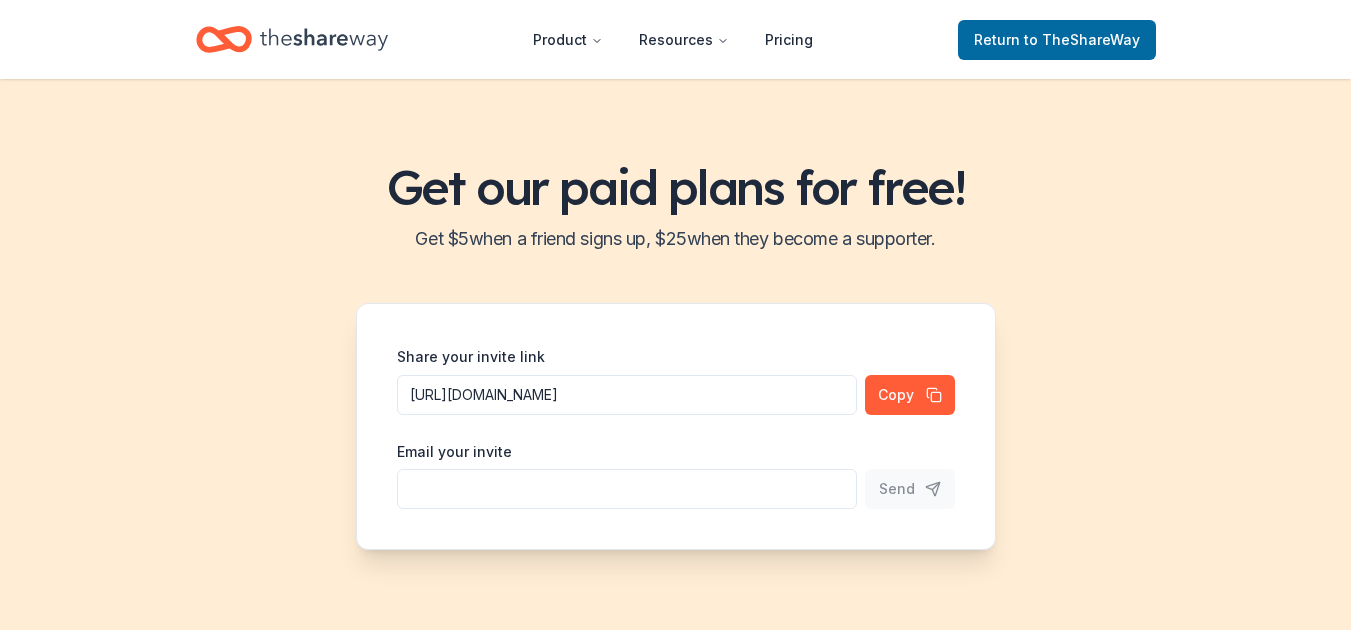 click 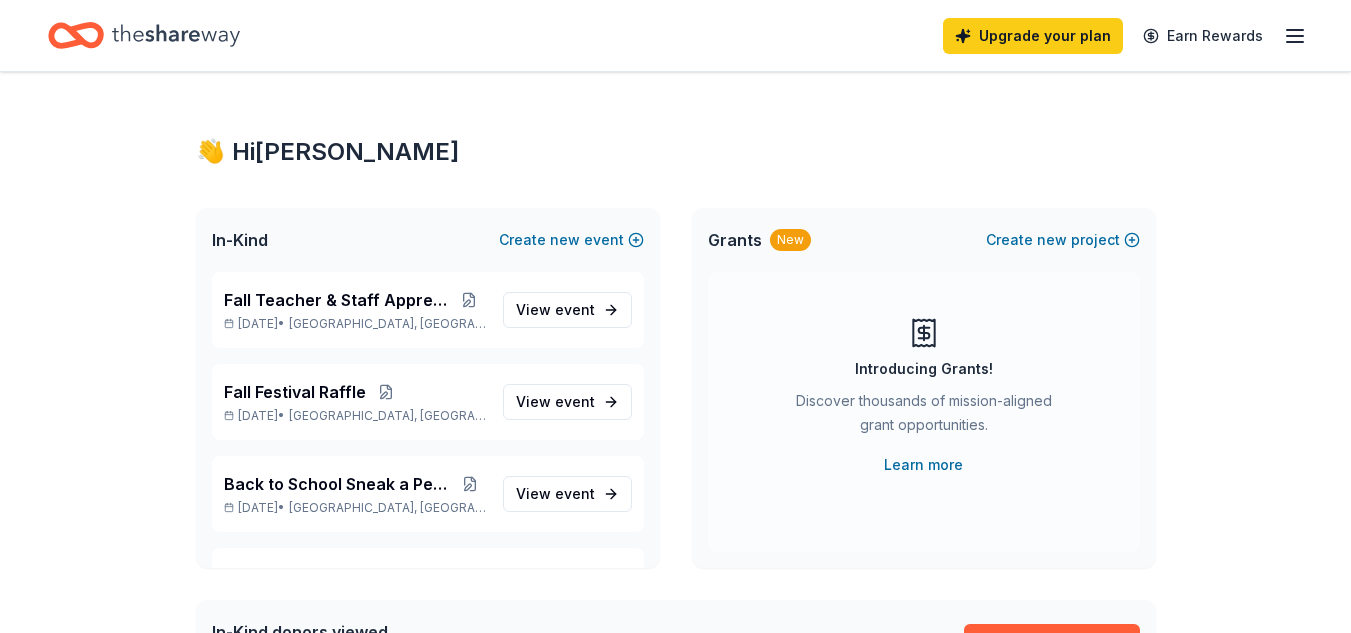 click on "Upgrade your plan Earn Rewards" at bounding box center [675, 35] 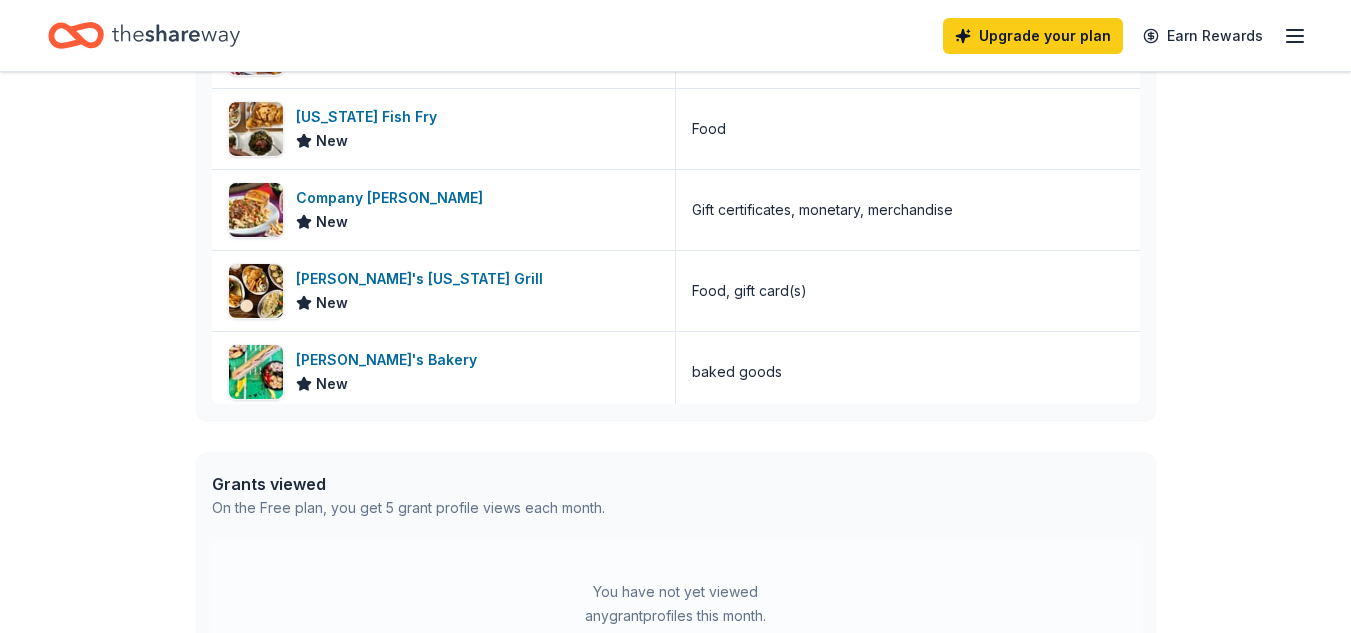 scroll, scrollTop: 672, scrollLeft: 0, axis: vertical 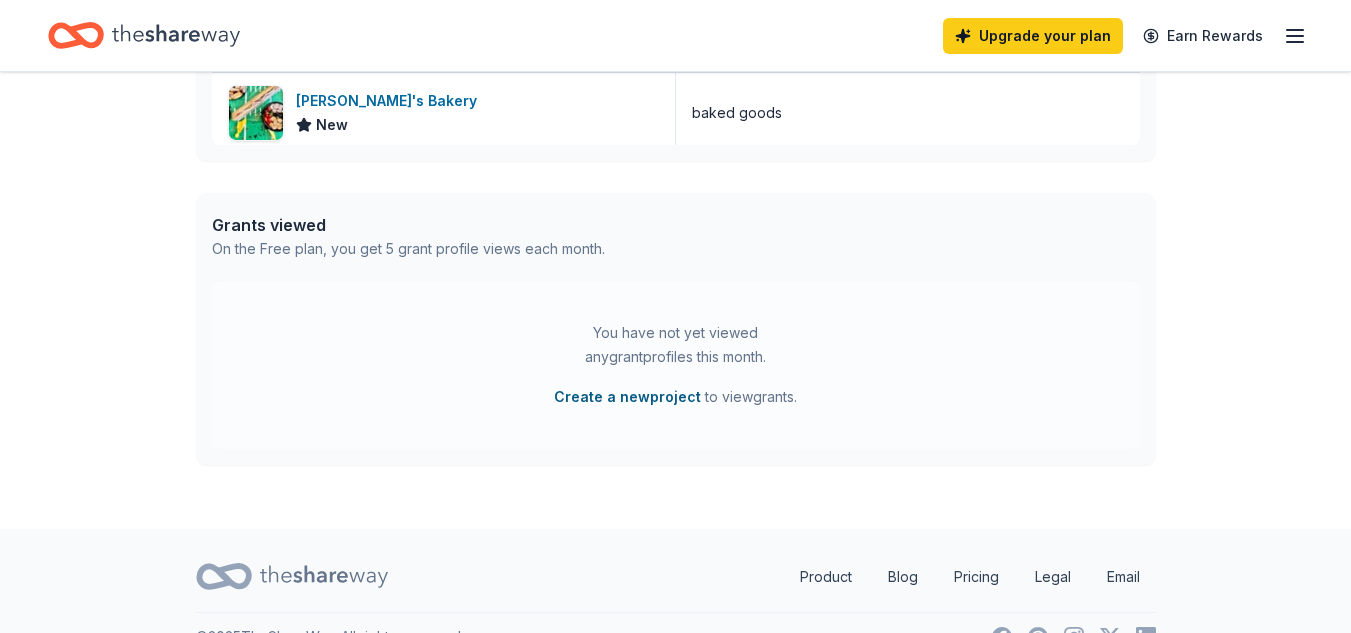 click on "Create a new  project" at bounding box center [627, 397] 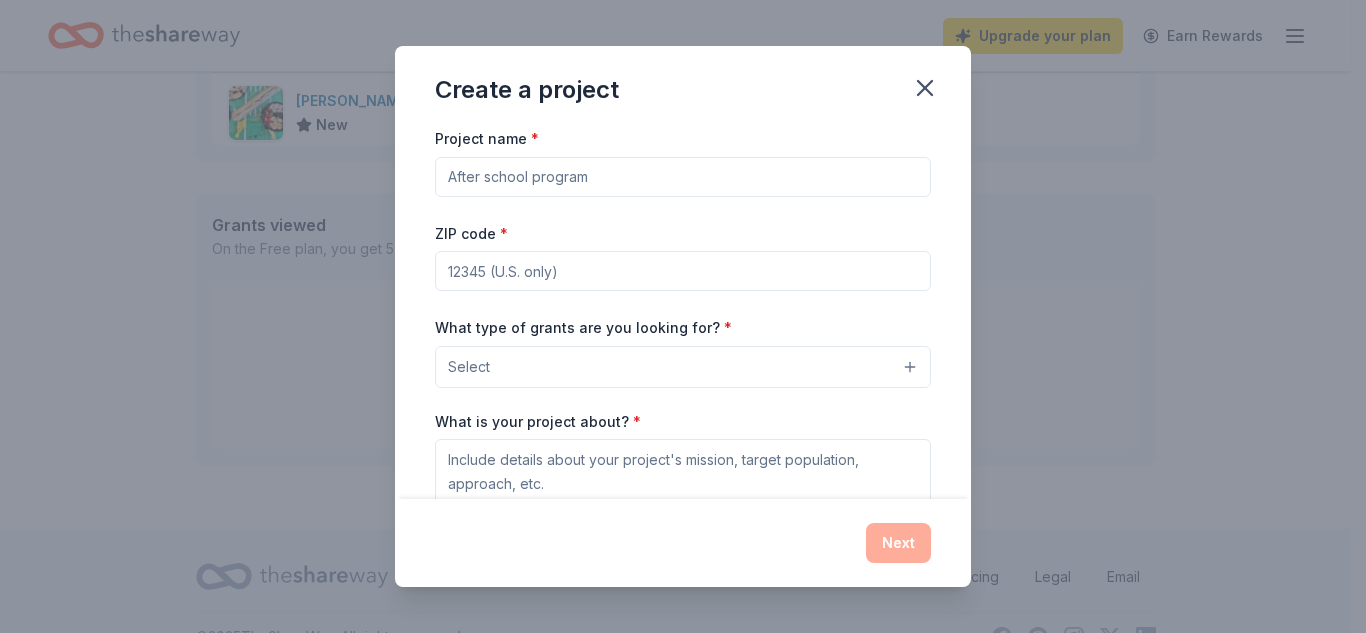 click on "Select" at bounding box center (683, 367) 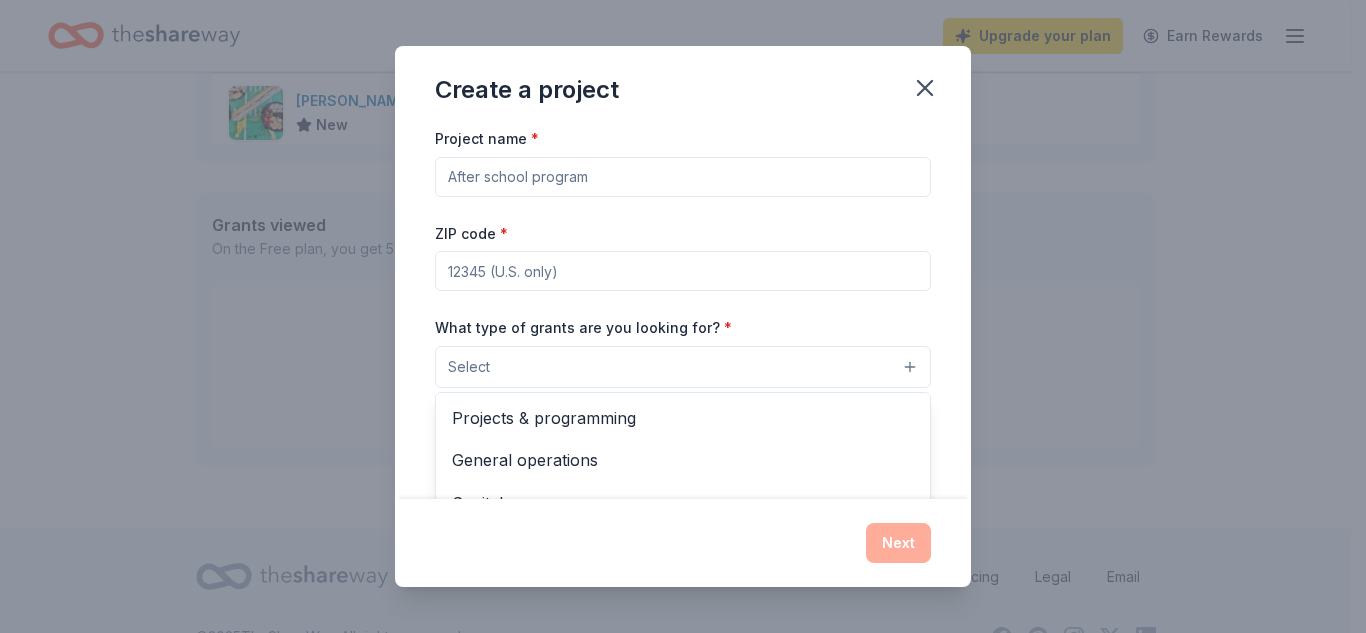 click on "Projects & programming" at bounding box center [683, 418] 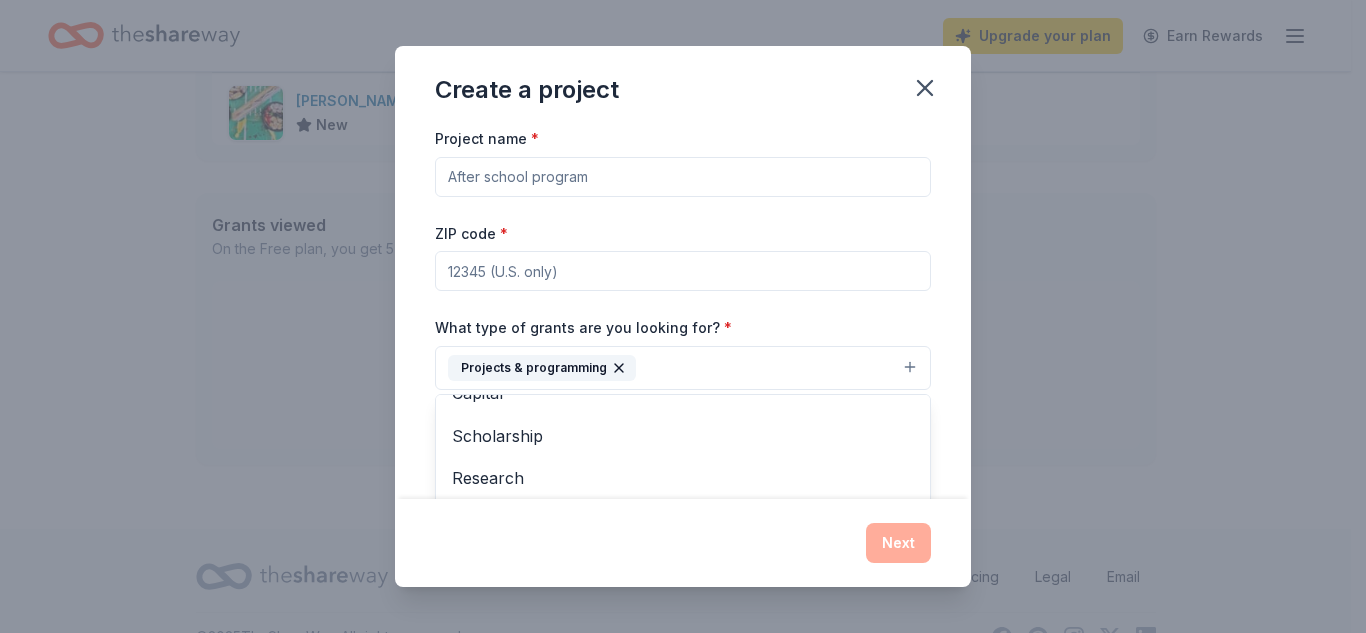 scroll, scrollTop: 71, scrollLeft: 0, axis: vertical 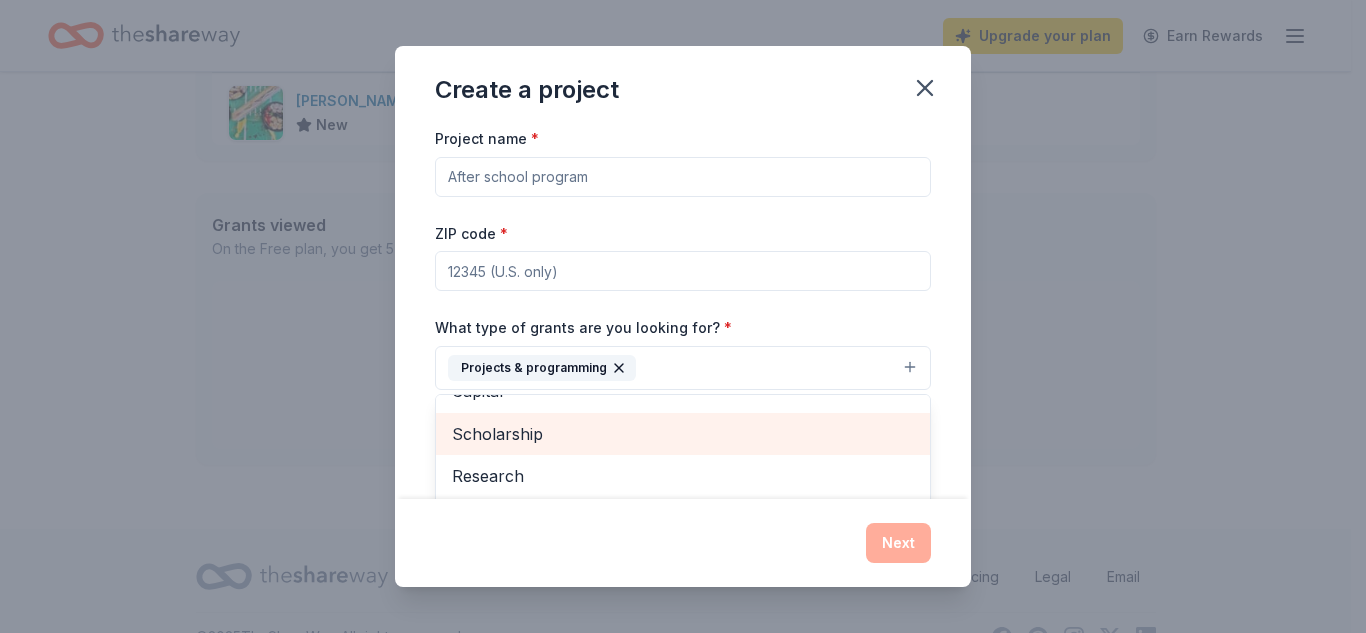 click on "Scholarship" at bounding box center [683, 434] 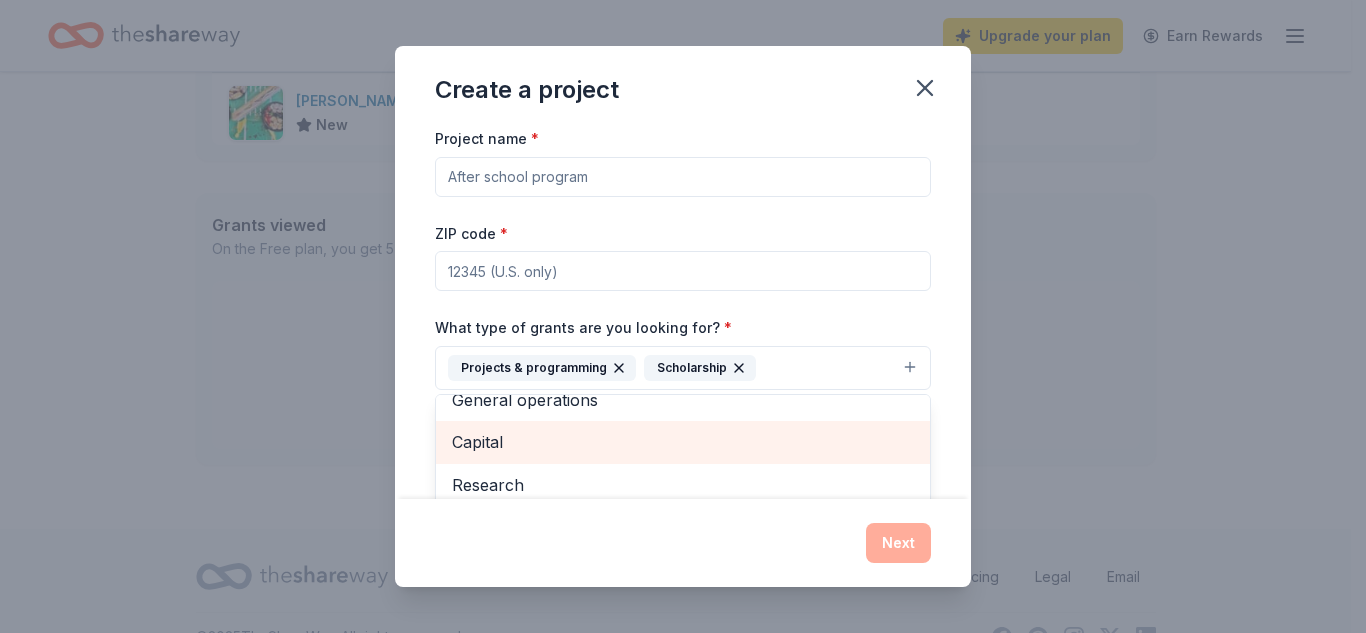 scroll, scrollTop: 0, scrollLeft: 0, axis: both 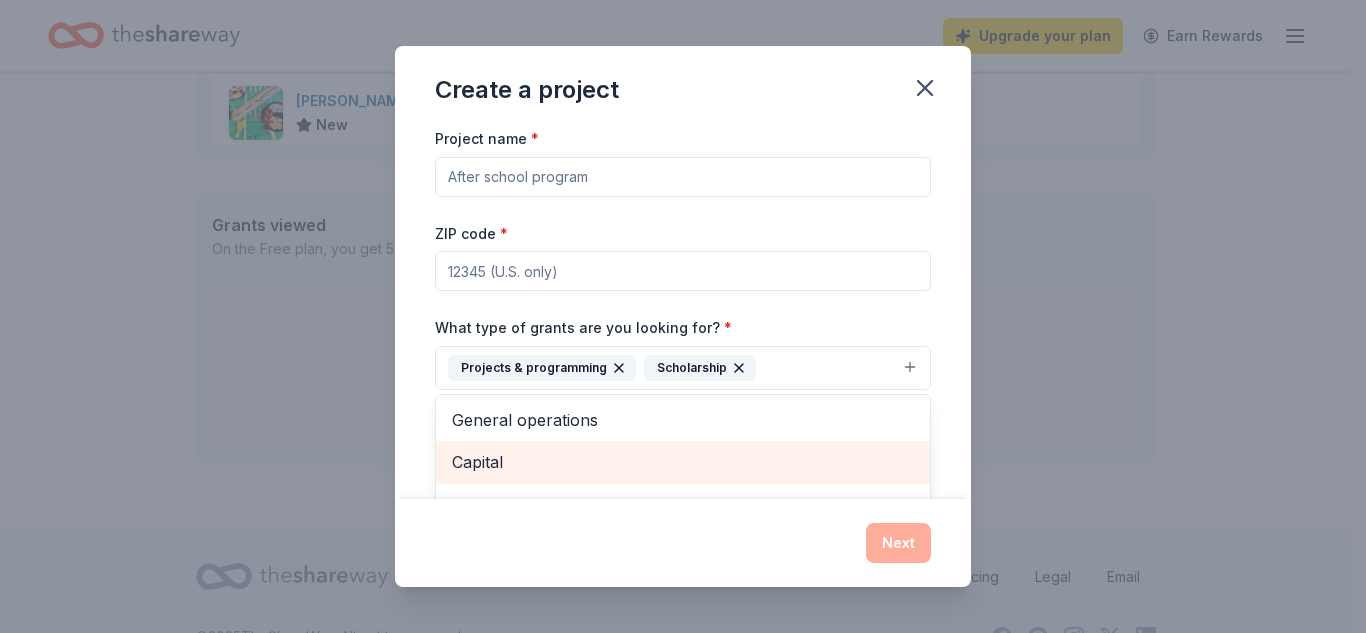 click on "Capital" at bounding box center [683, 462] 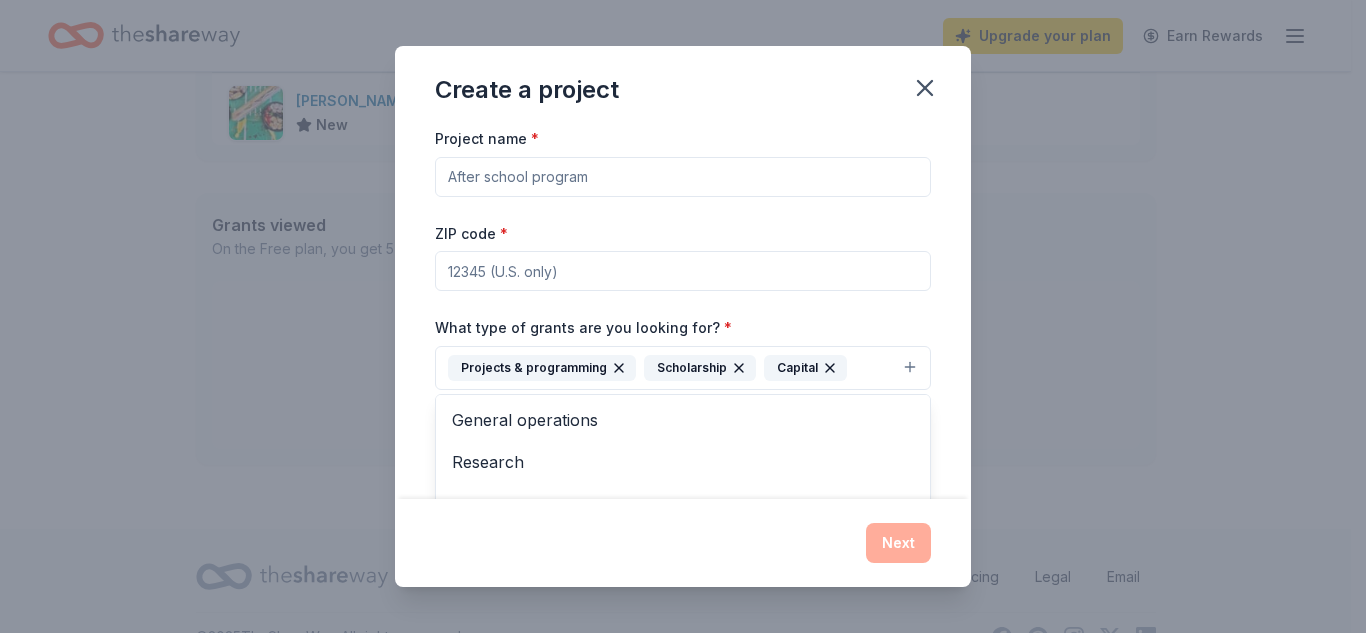 click on "General operations" at bounding box center (683, 420) 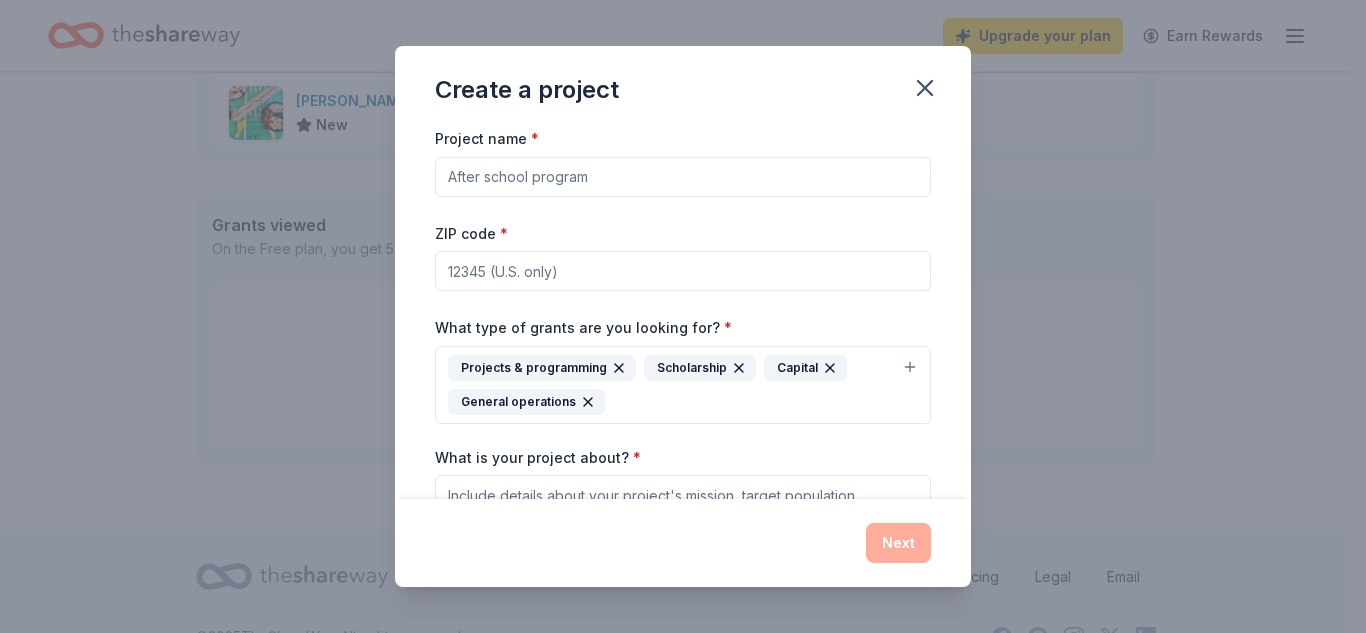 click on "ZIP code *" at bounding box center (683, 271) 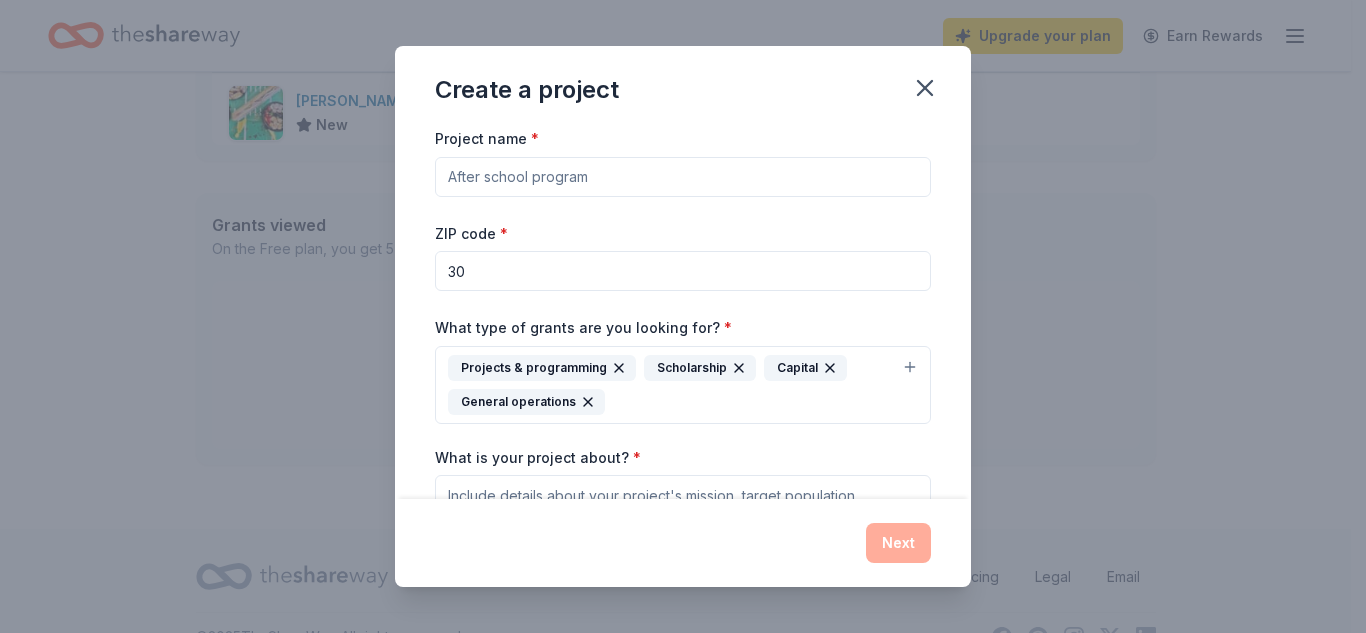 type on "30135" 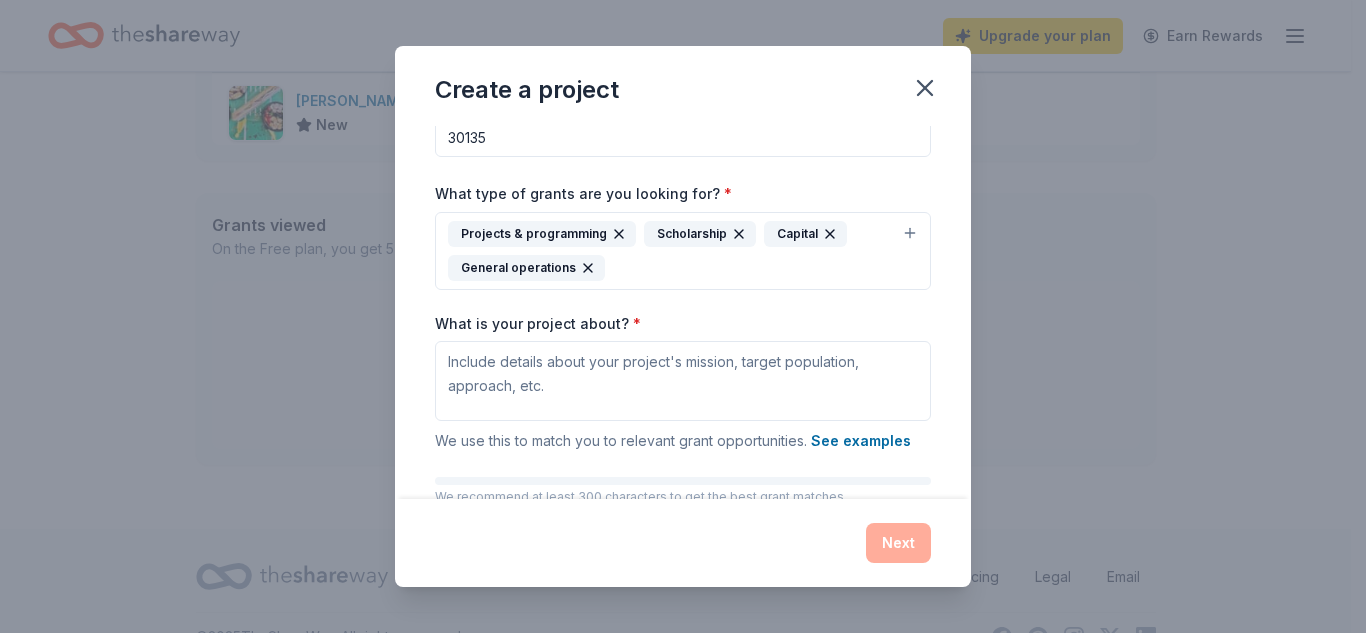 scroll, scrollTop: 138, scrollLeft: 0, axis: vertical 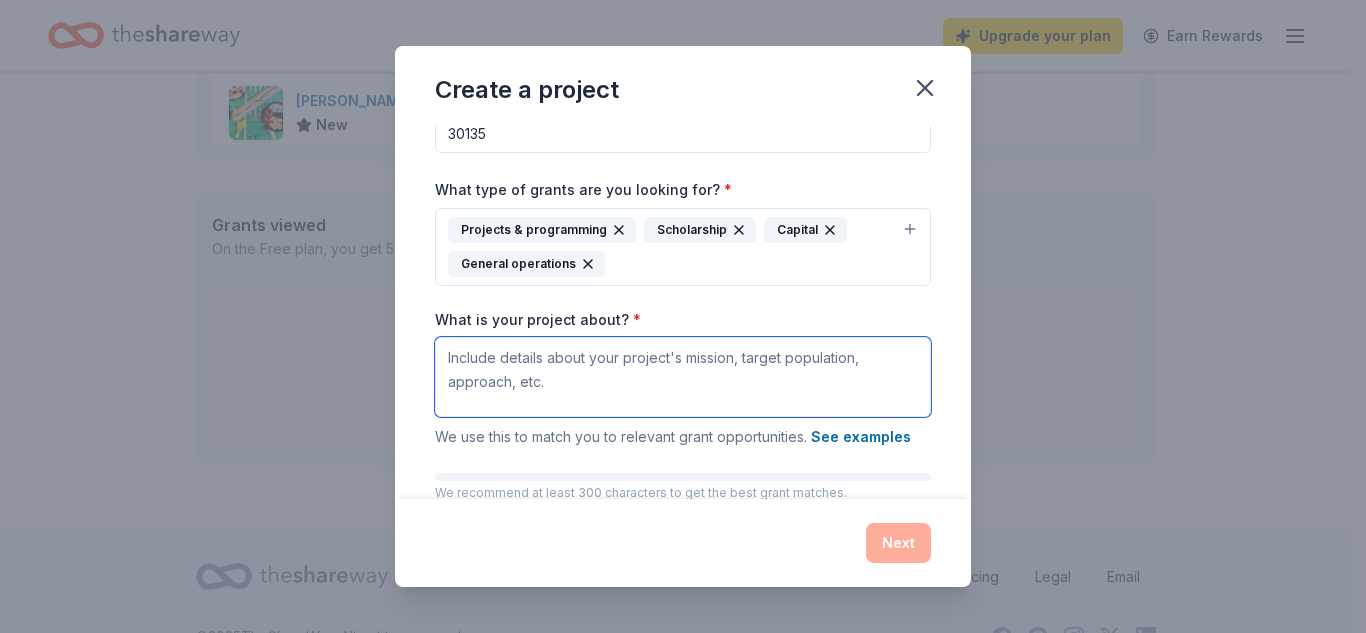 click on "What is your project about? *" at bounding box center [683, 377] 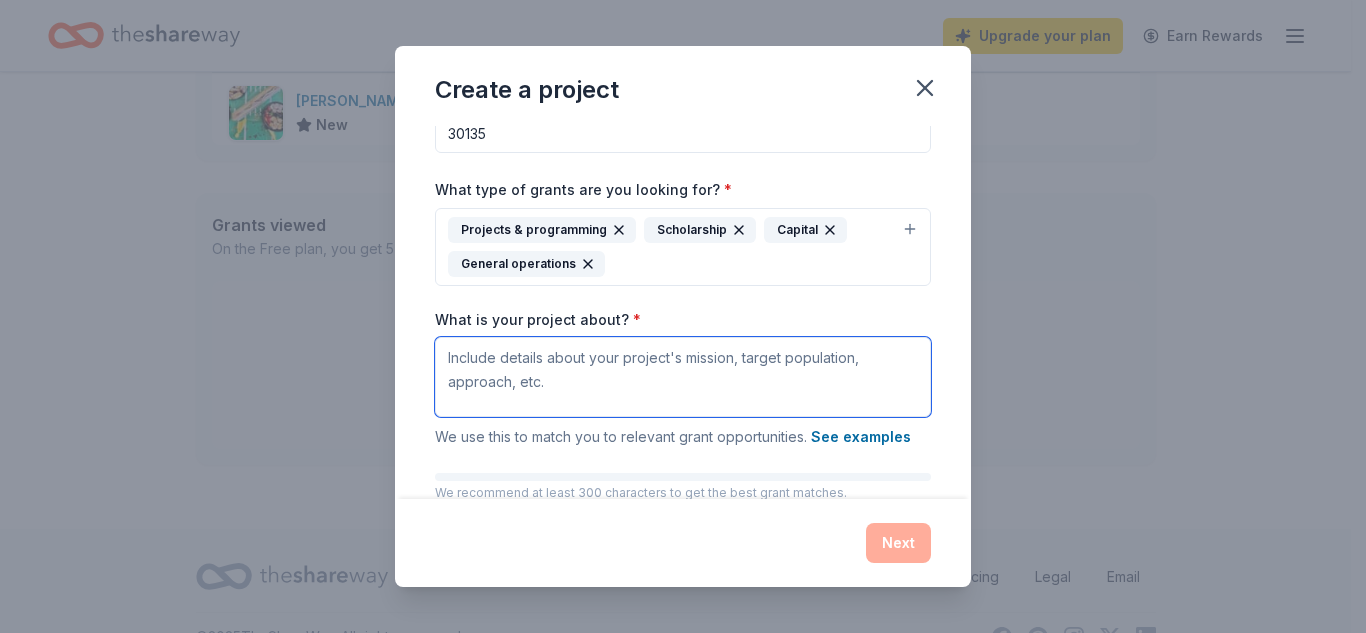 paste on "The [GEOGRAPHIC_DATA] PTA is excited to propose the development of Beyond the Bell, a dynamic and inclusive after-school enrichment program designed to extend student learning beyond the traditional classroom. This program will offer engaging, hands-on experiences in STEAM (Science, Technology, Engineering, Arts, and Math), gardening, baking, mentorship, and entrepreneurship. Through this initiative, we aim to provide students with opportunities to explore new interests, build essential life skills, and [PERSON_NAME] strong connections between school, family, and community.
The mission of Beyond the Bell is to create a supportive and inspiring after-school environment where students feel encouraged to grow both academically and personally. Our goal is to cultivate curiosity, confidence, and creativity while ensuring every child feels seen, supported, and empowered. By offering high-quality enrichment activities in a safe and welcoming space, the program will also serve as a bridge between school and home, s..." 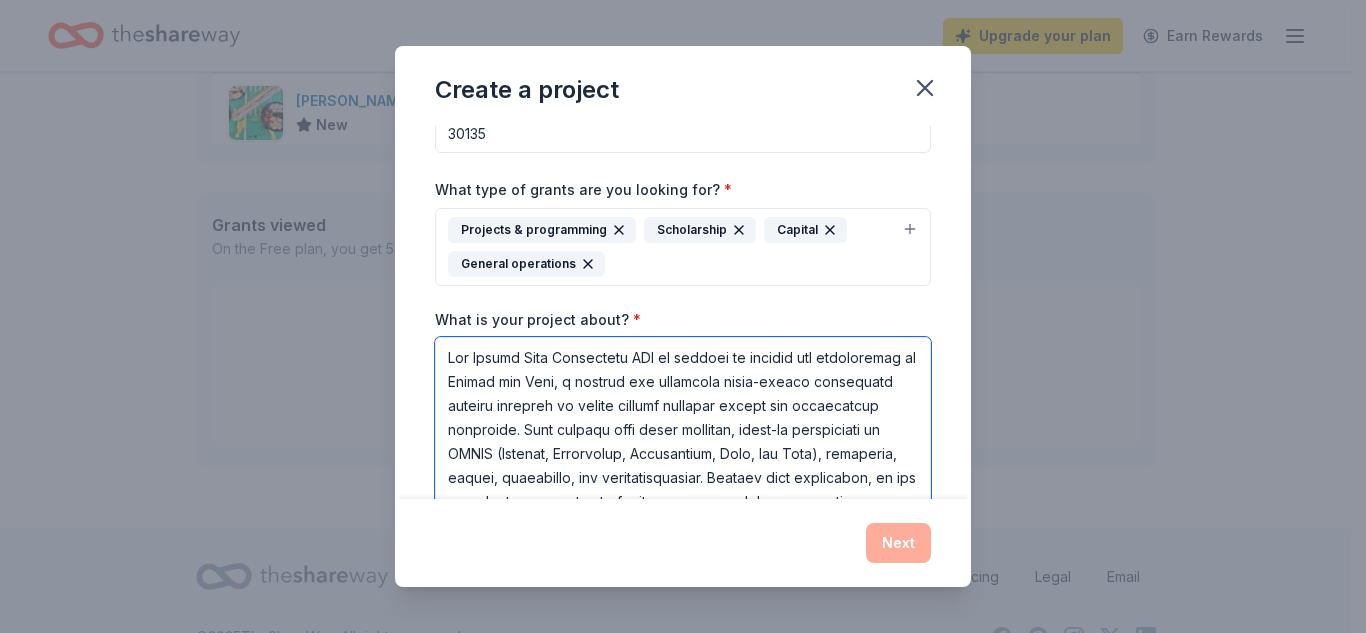 scroll, scrollTop: 1459, scrollLeft: 0, axis: vertical 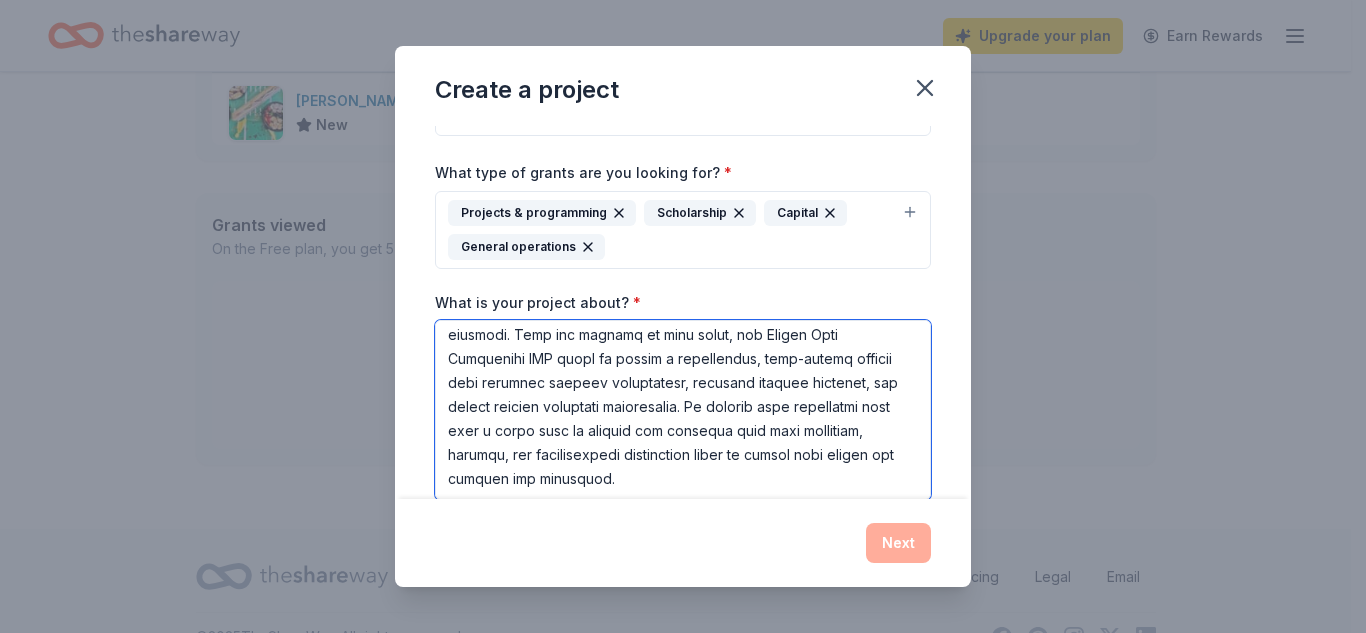 click on "What is your project about? *" at bounding box center [683, 410] 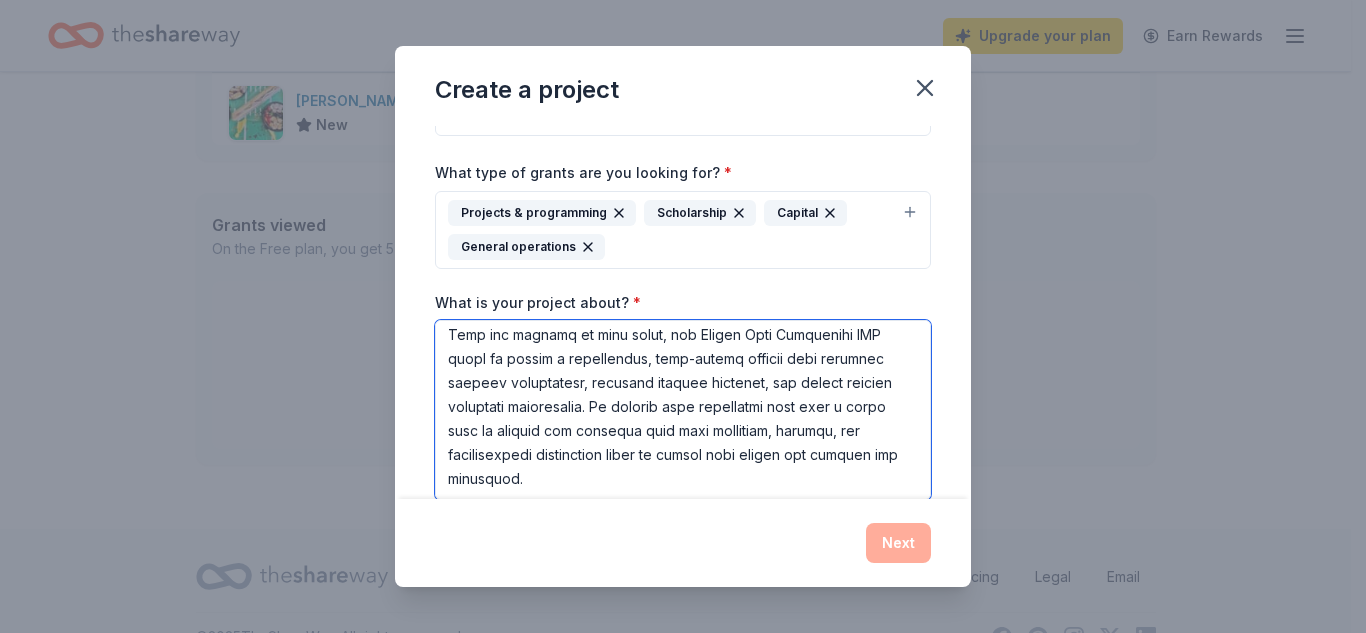 scroll, scrollTop: 1451, scrollLeft: 0, axis: vertical 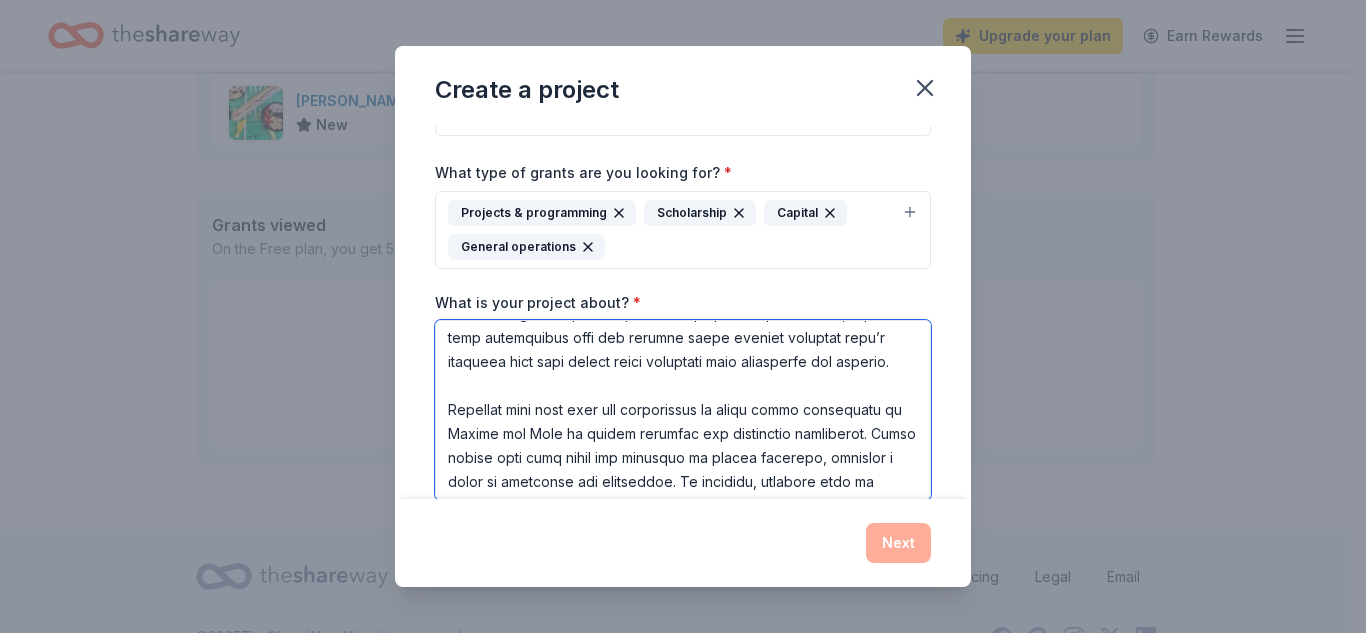 click on "What is your project about? *" at bounding box center [683, 410] 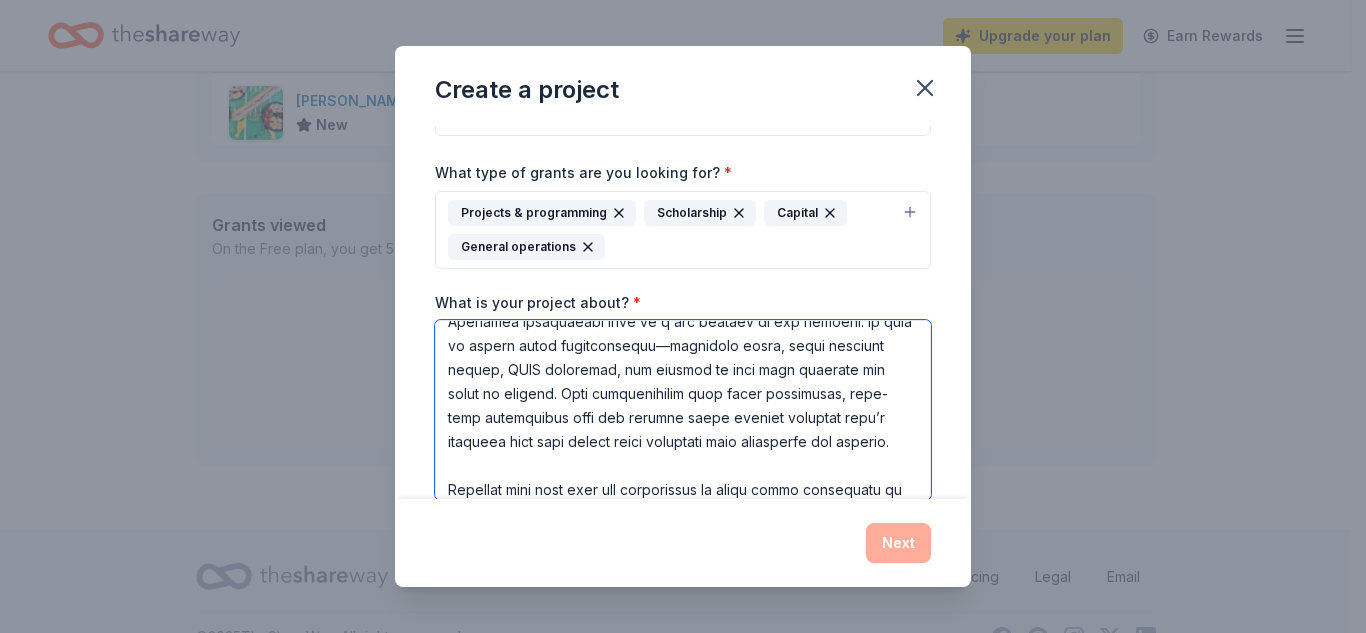 scroll, scrollTop: 915, scrollLeft: 0, axis: vertical 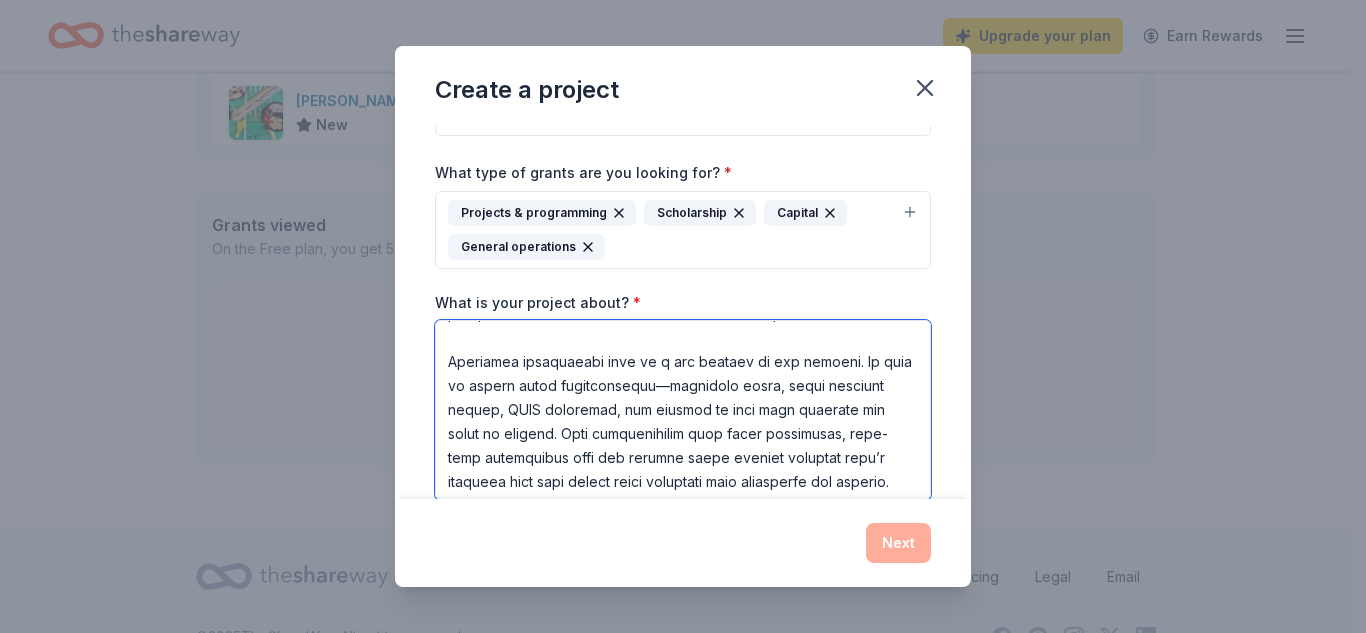 click on "What is your project about? *" at bounding box center (683, 410) 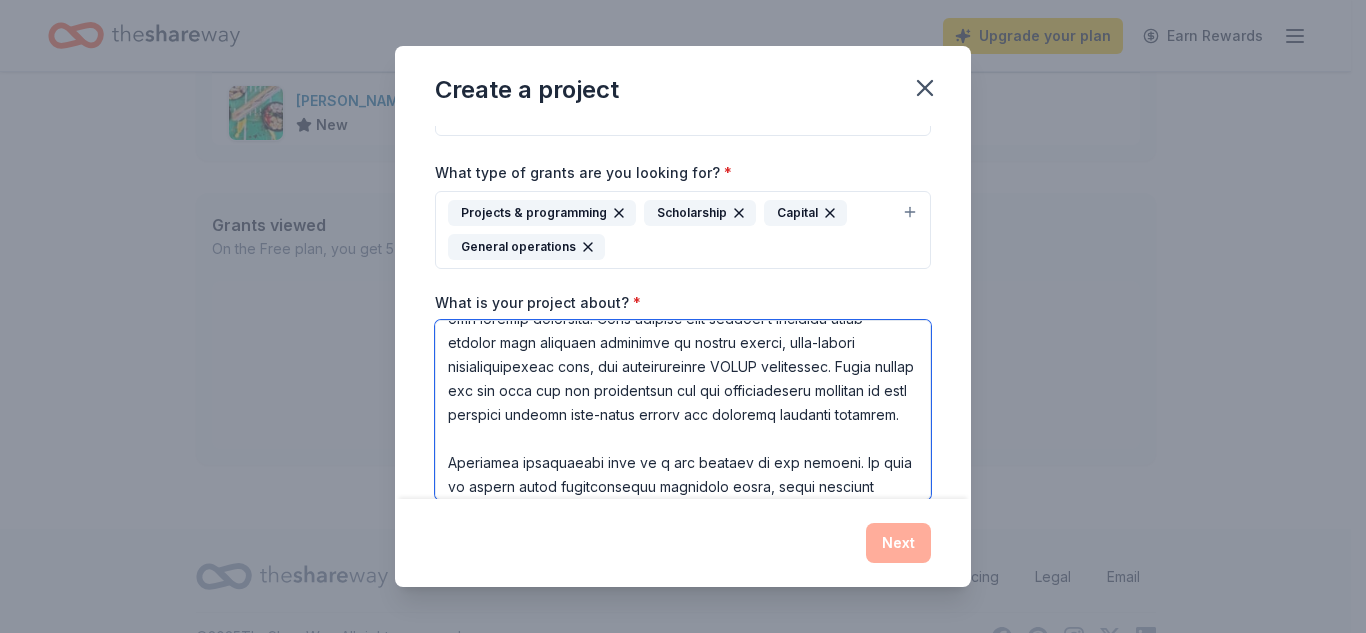 scroll, scrollTop: 795, scrollLeft: 0, axis: vertical 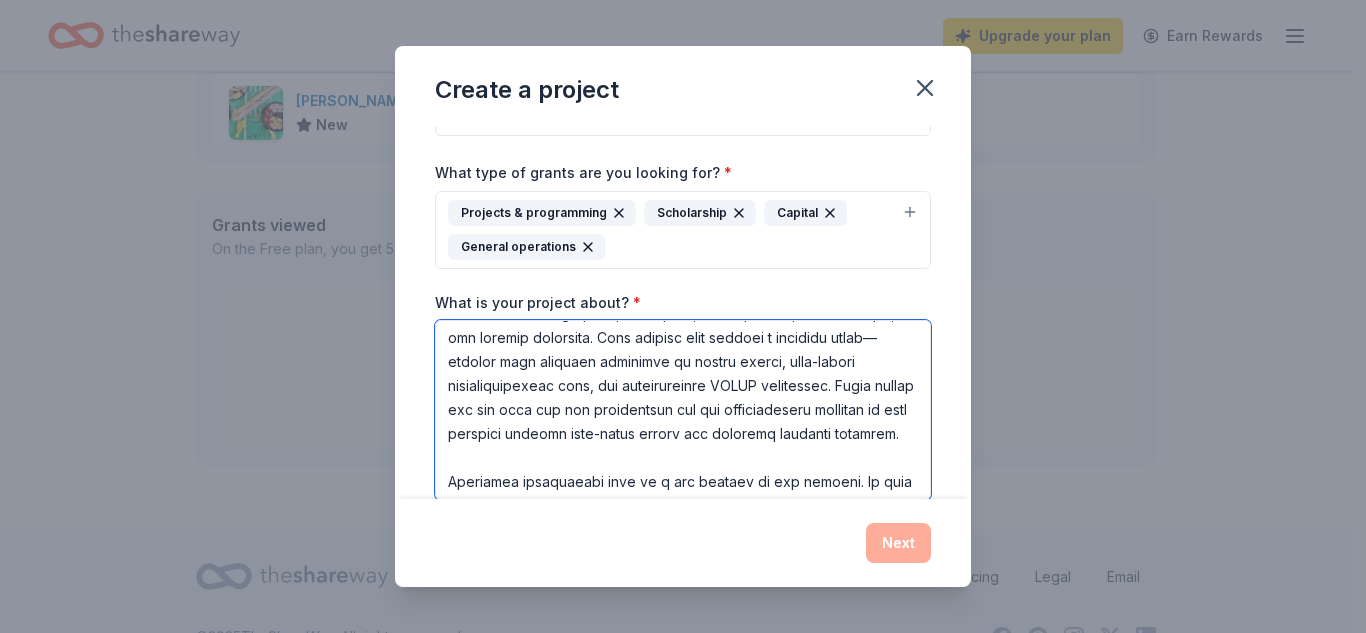 click on "What is your project about? *" at bounding box center [683, 410] 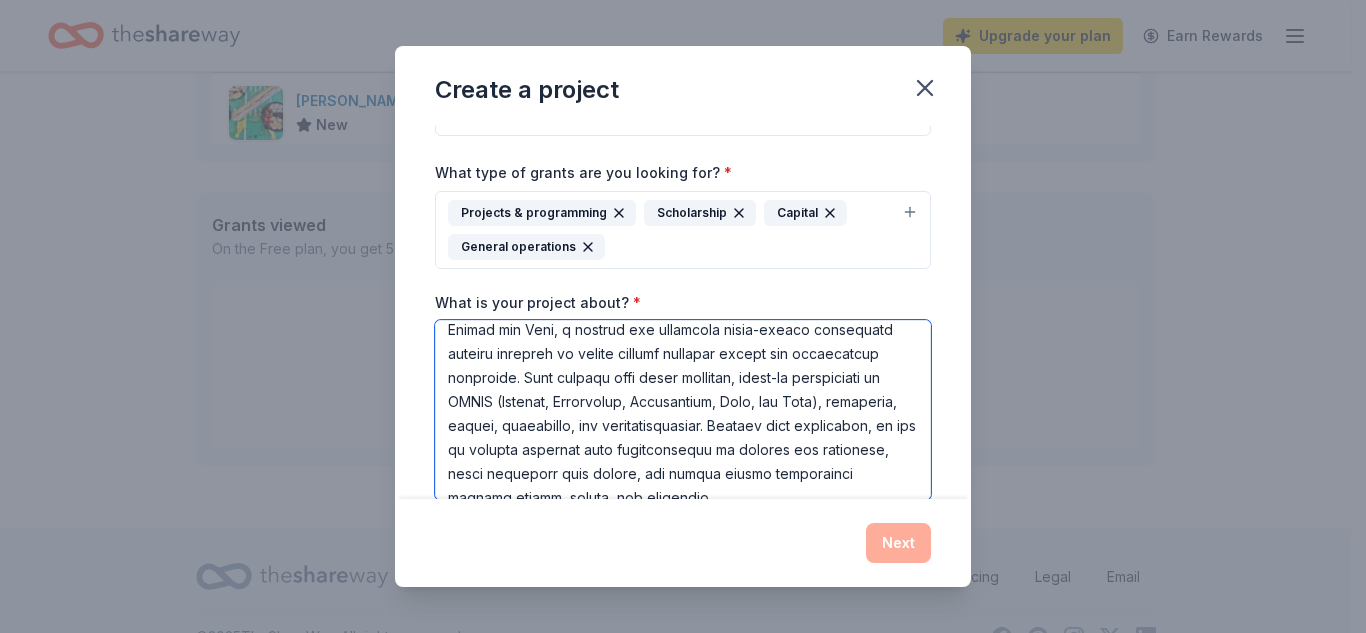 scroll, scrollTop: 0, scrollLeft: 0, axis: both 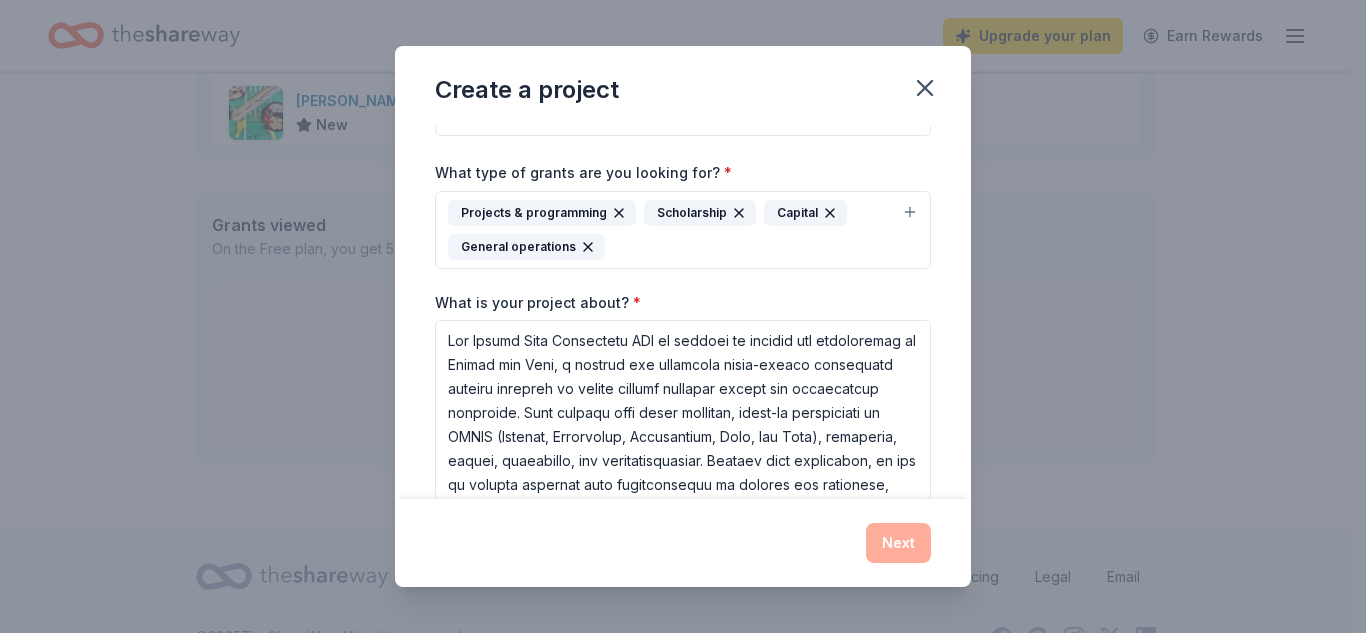 click on "Projects & programming Scholarship Capital General operations" at bounding box center (671, 230) 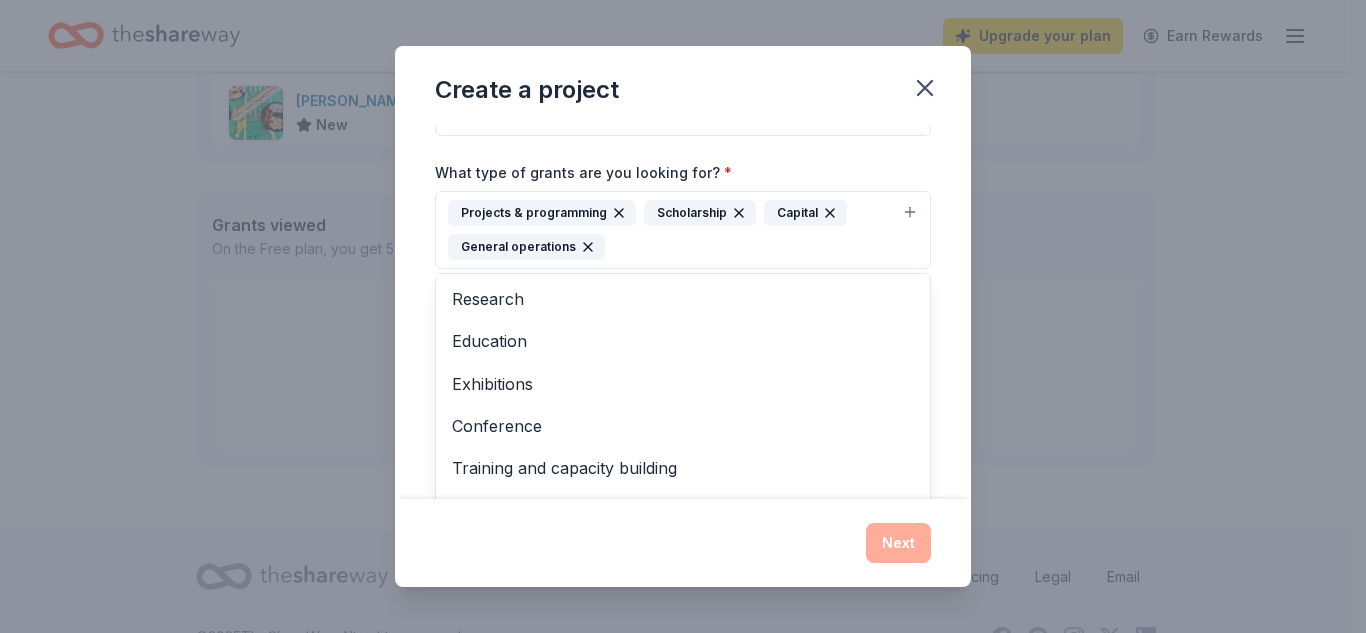 scroll, scrollTop: 67, scrollLeft: 0, axis: vertical 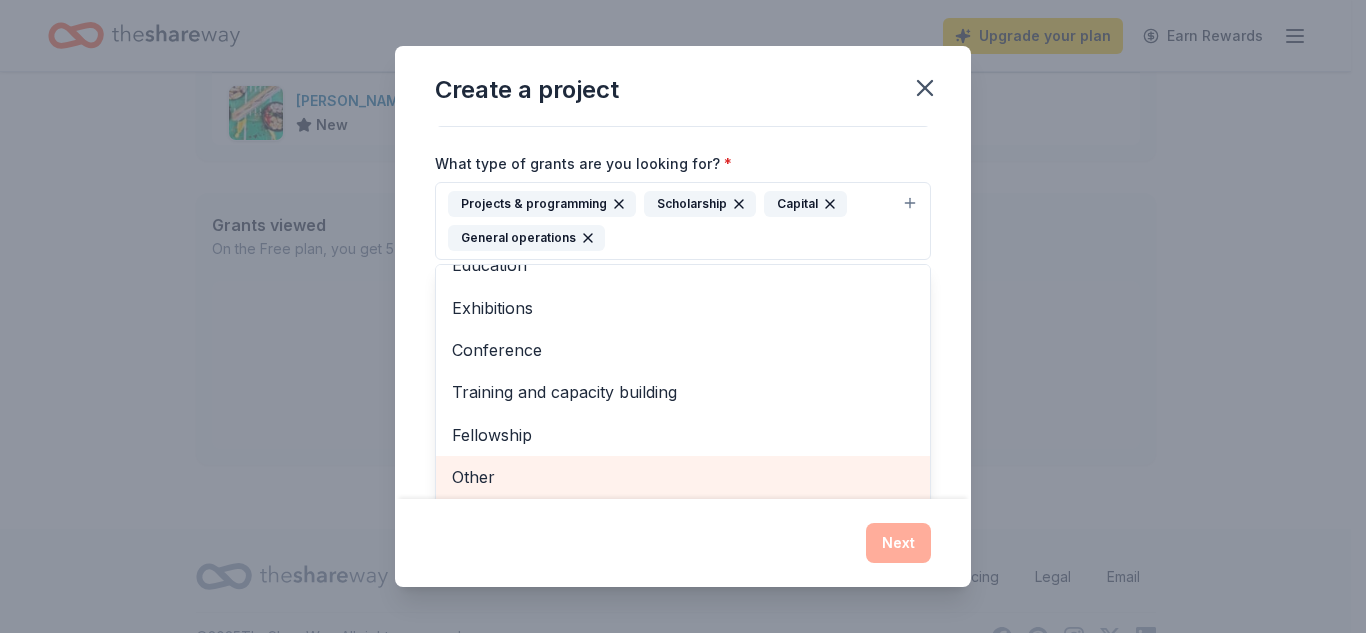 click on "Other" at bounding box center [683, 477] 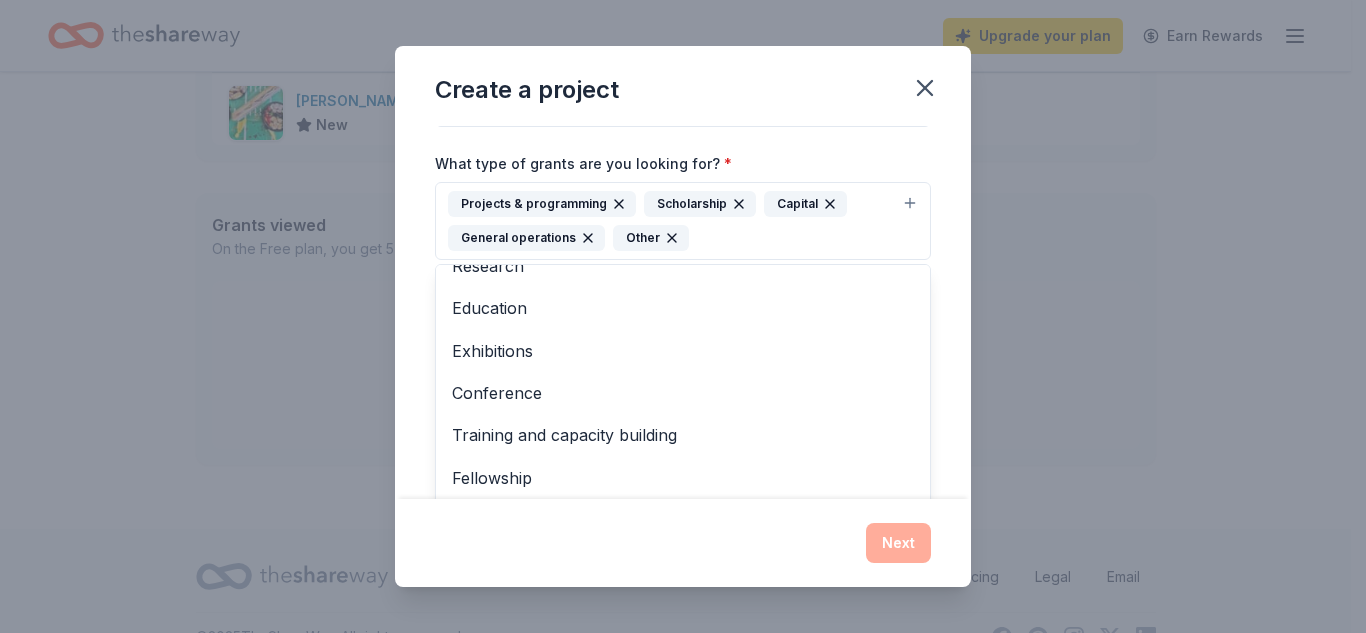 scroll, scrollTop: 0, scrollLeft: 0, axis: both 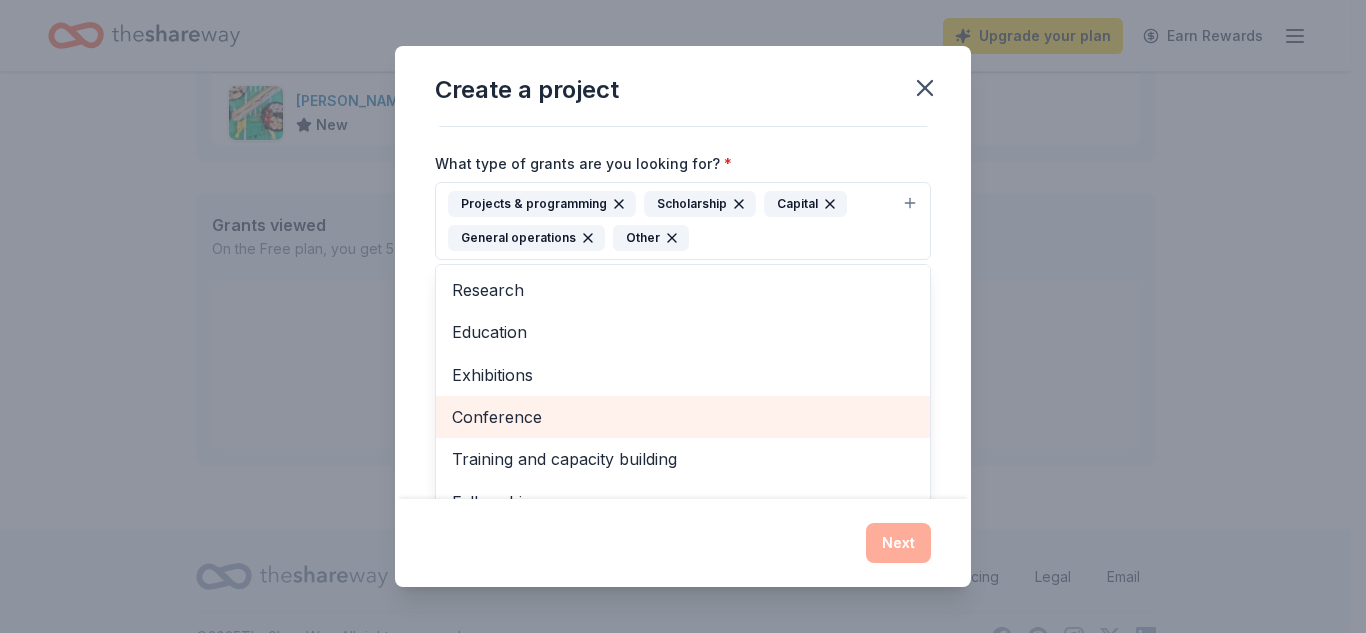 click on "Conference" at bounding box center [683, 417] 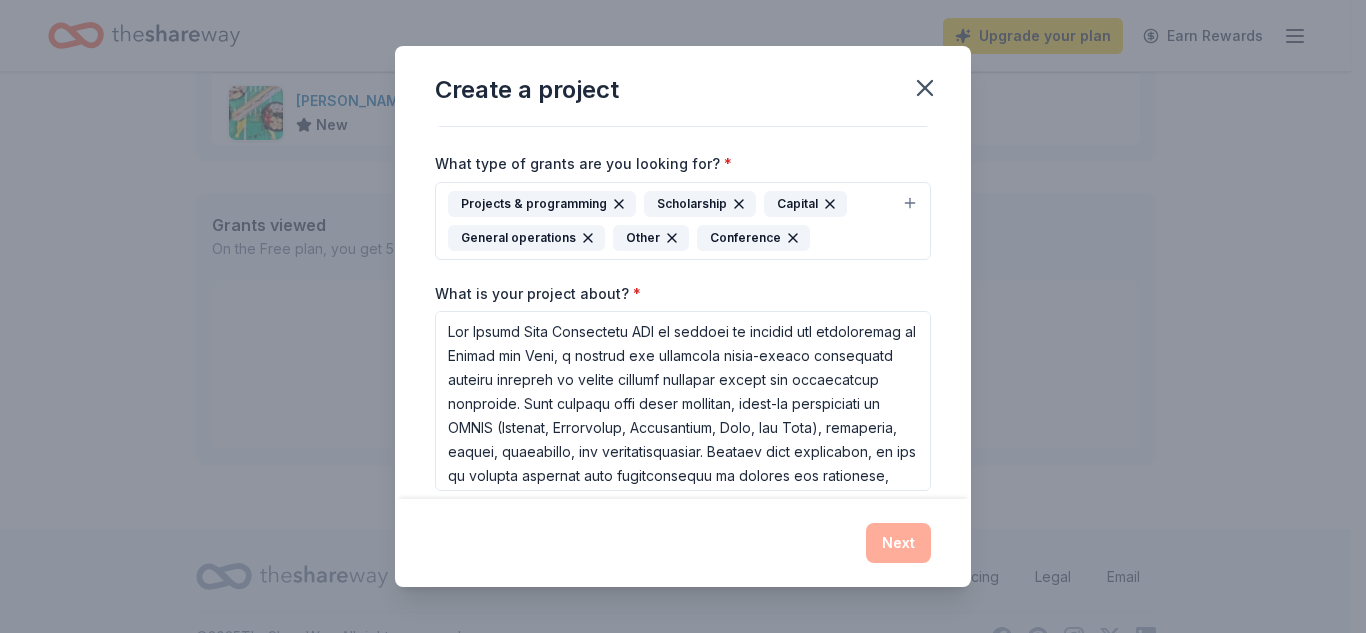 click 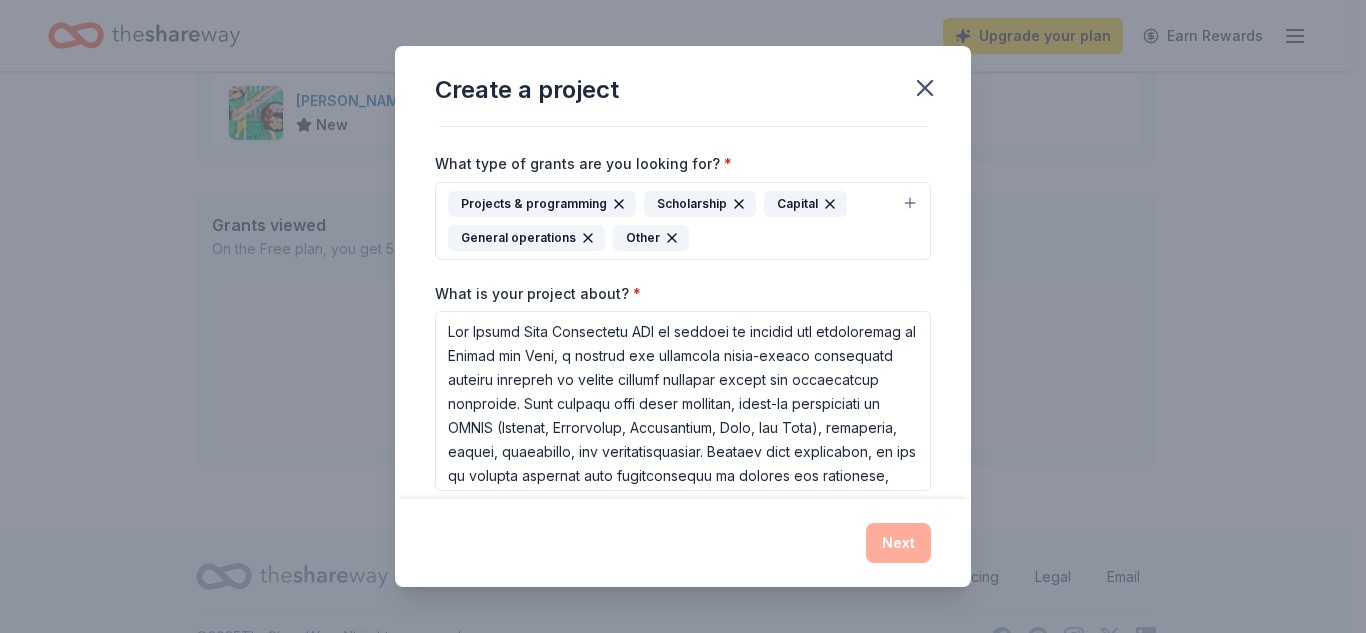 click on "Project name * ZIP code * 30135 What type of grants are you looking for? * Projects & programming Scholarship Capital General operations Other What is your project about? * We use this to match you to relevant grant opportunities.   See examples We recommend at least 300 characters to get the best grant matches. Send me reminders Email me reminders of grant application deadlines" at bounding box center [683, 304] 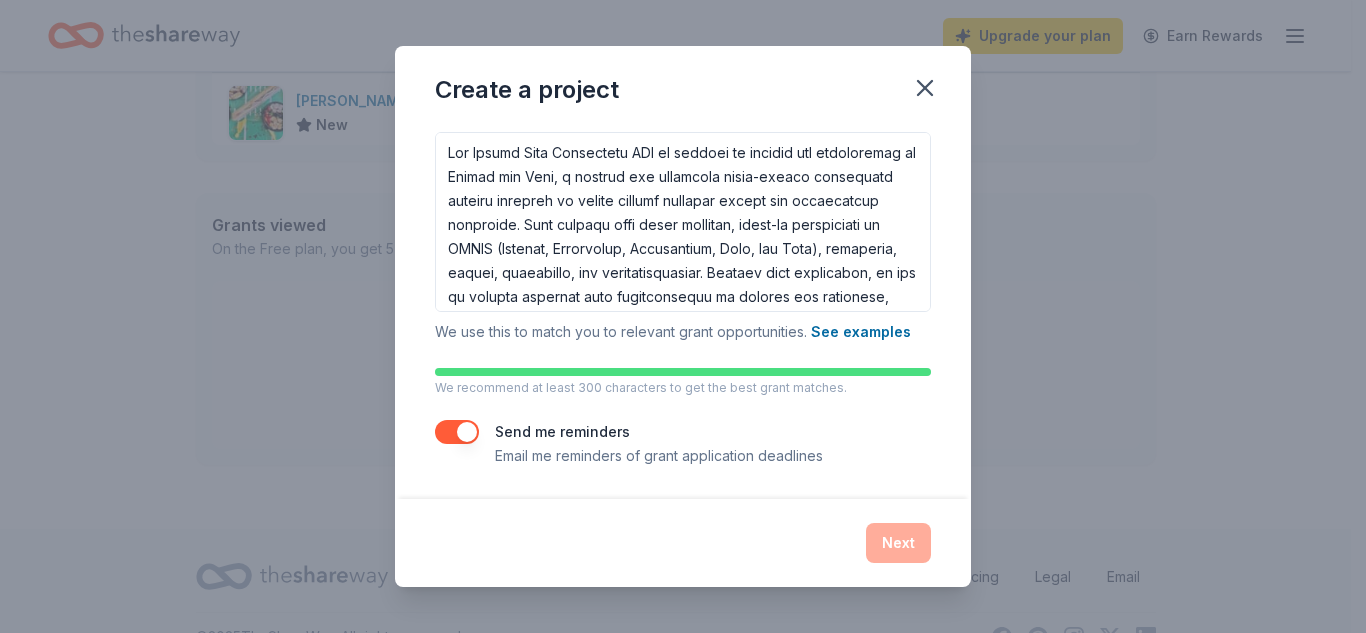 scroll, scrollTop: 344, scrollLeft: 0, axis: vertical 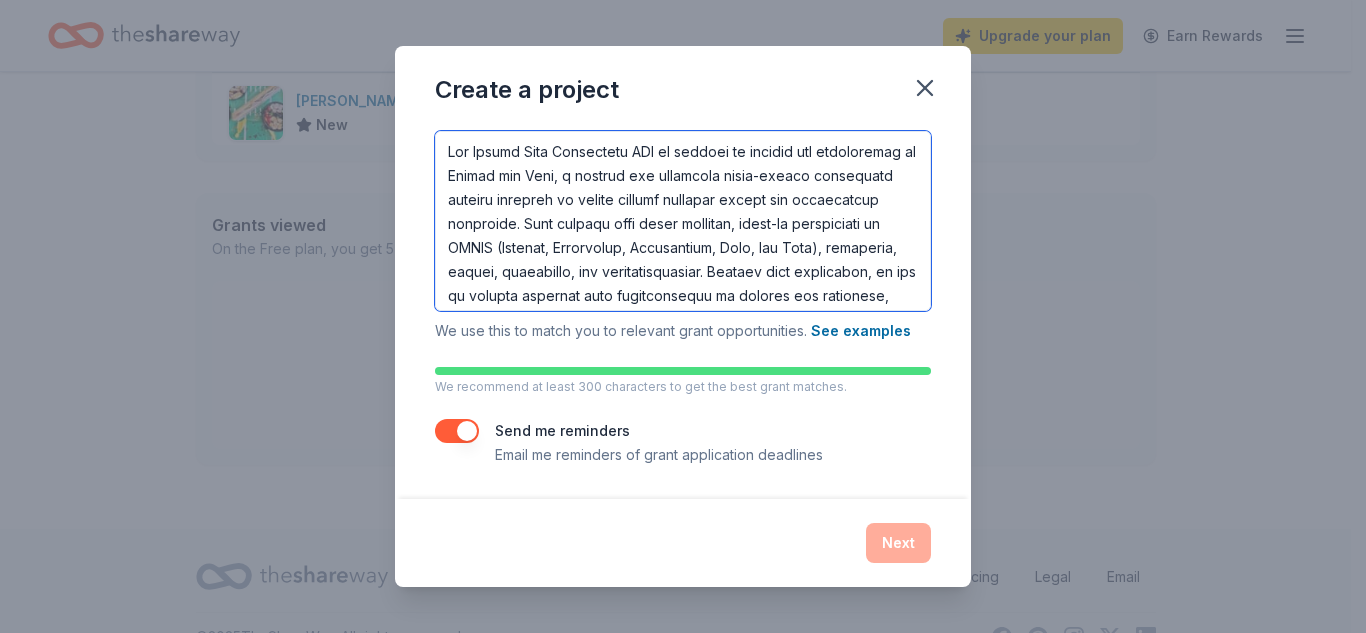 click on "What is your project about? *" at bounding box center [683, 221] 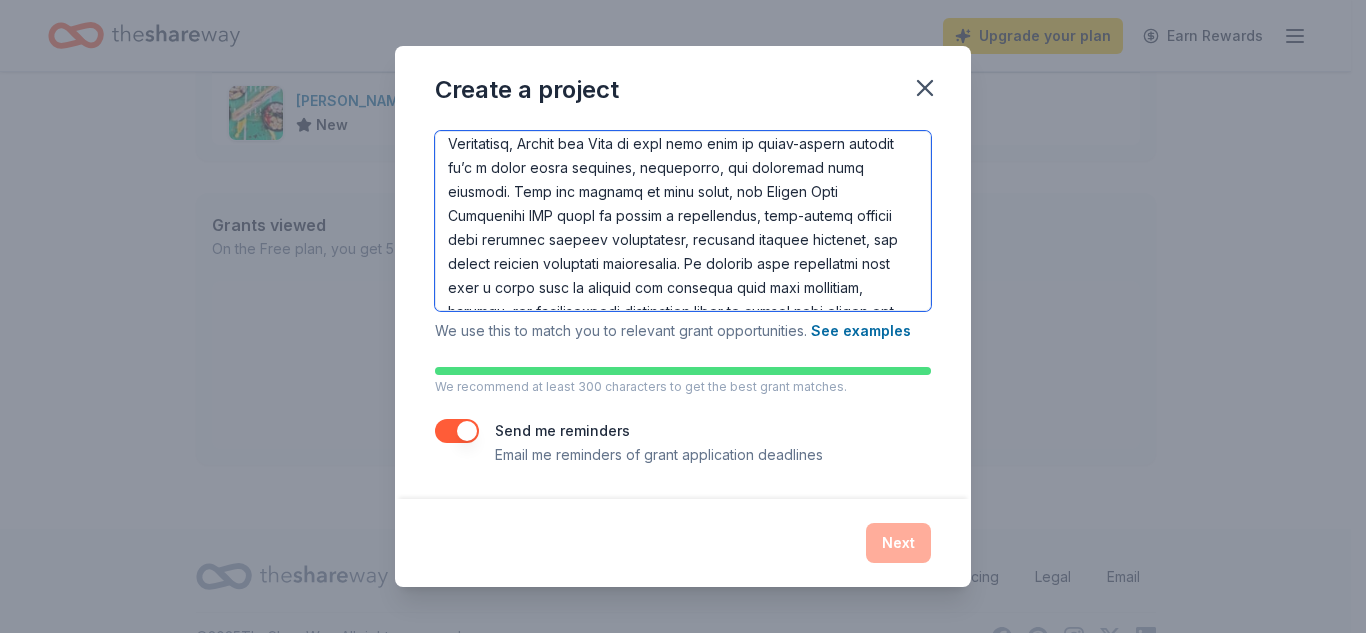scroll, scrollTop: 1470, scrollLeft: 0, axis: vertical 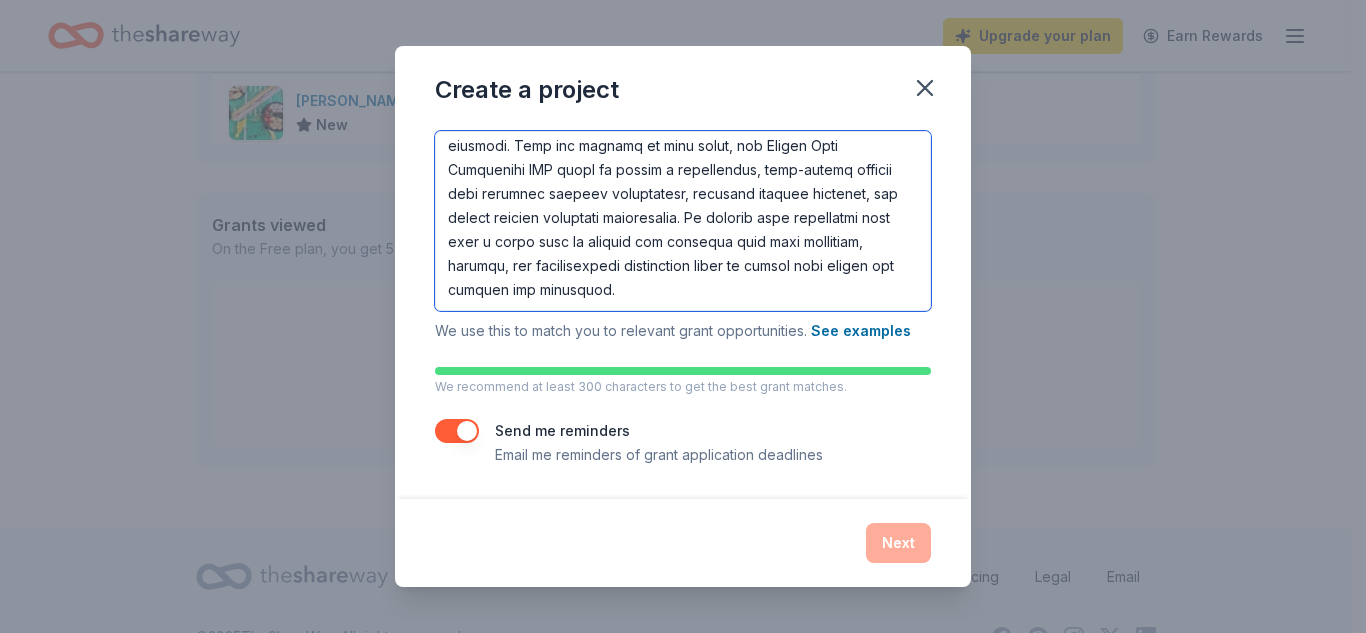 click on "What is your project about? *" at bounding box center (683, 221) 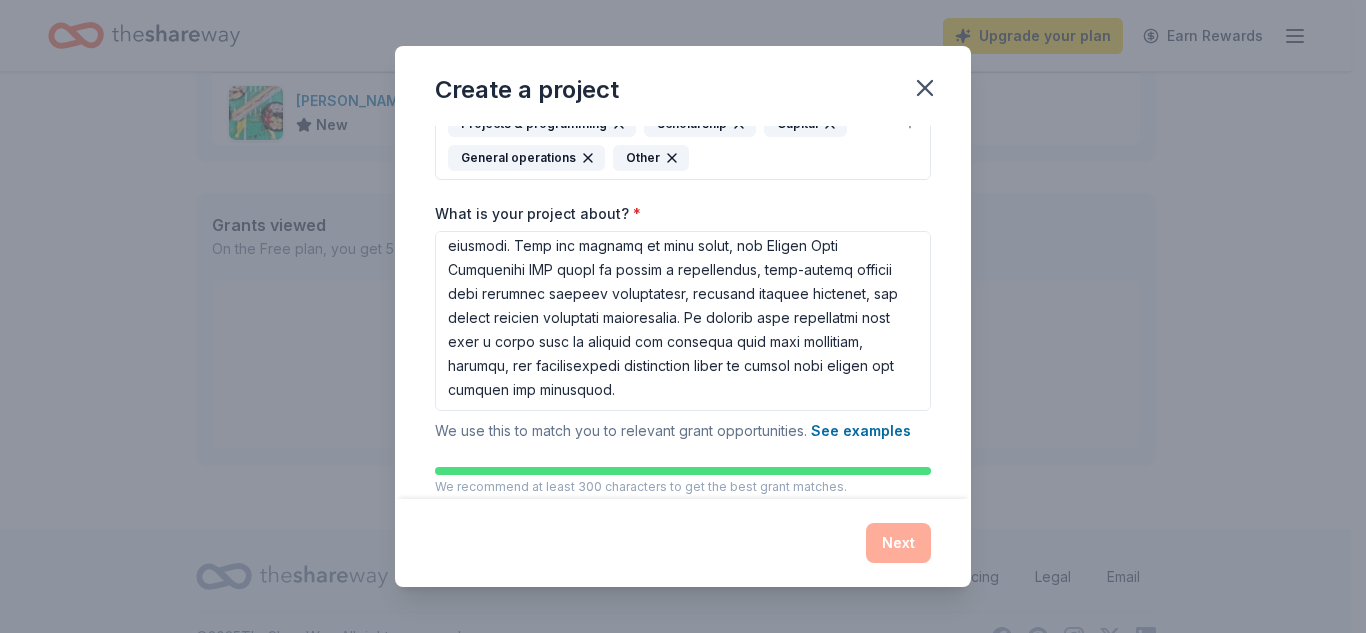 click on "What is your project about? * We use this to match you to relevant grant opportunities.   See examples" at bounding box center (683, 324) 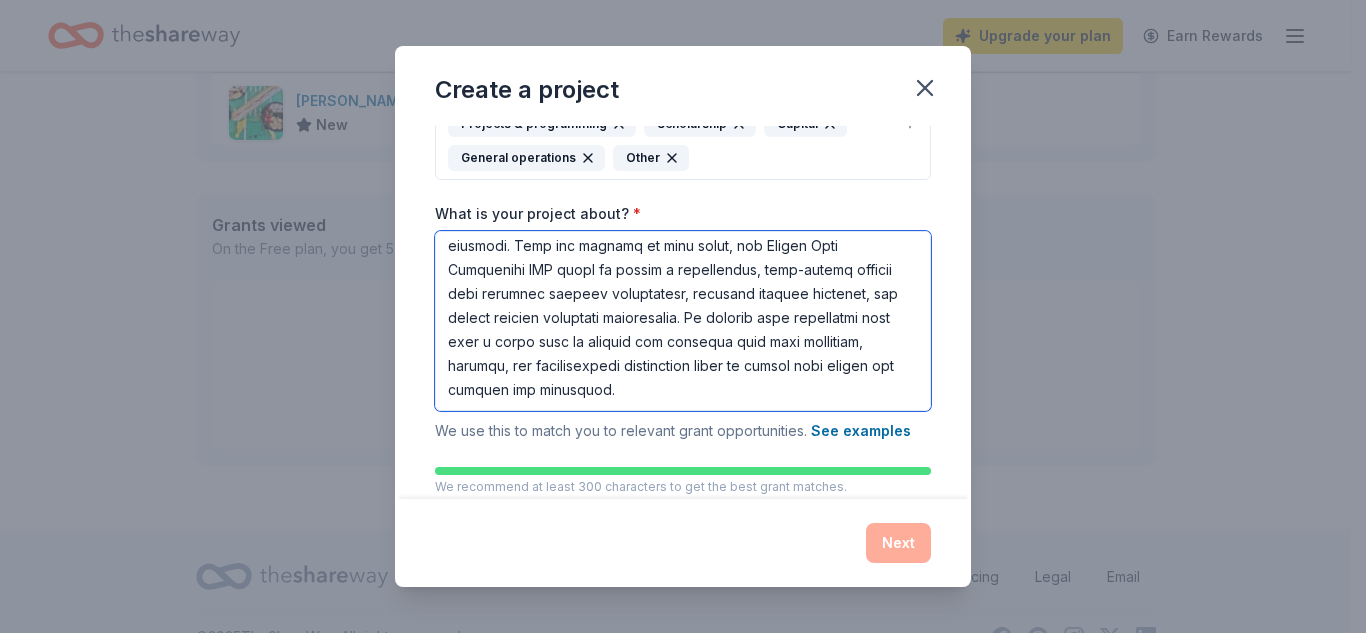 click on "What is your project about? *" at bounding box center (683, 321) 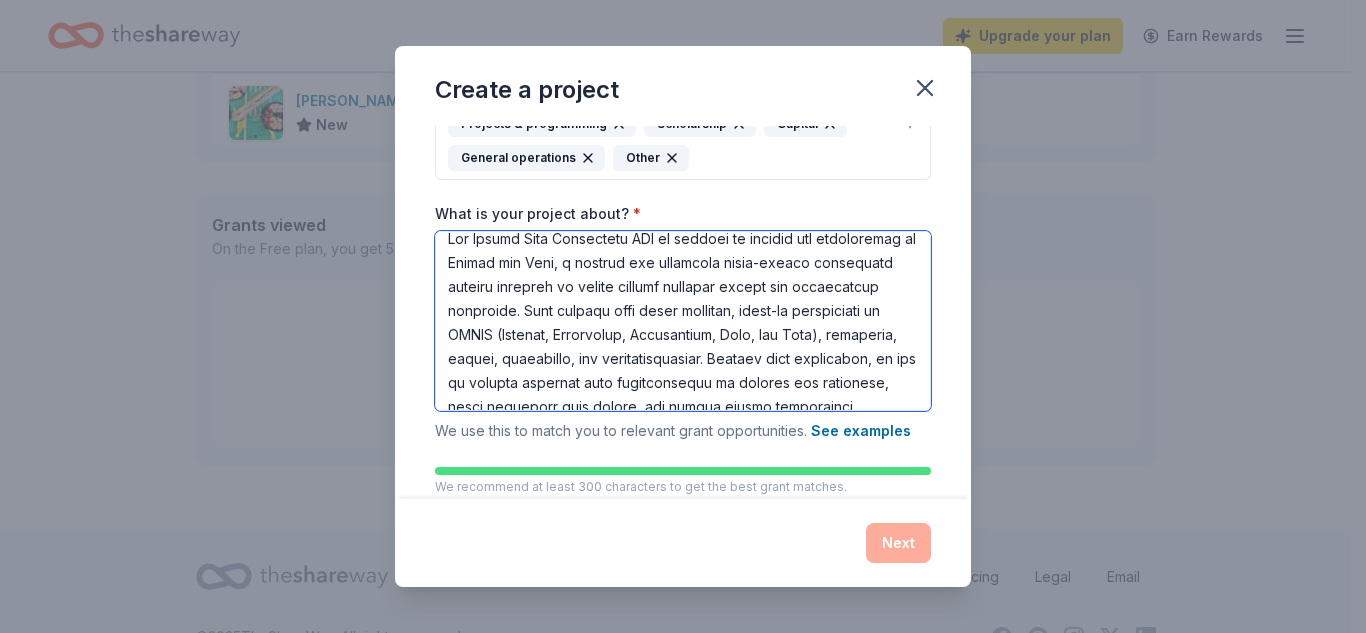 scroll, scrollTop: 0, scrollLeft: 0, axis: both 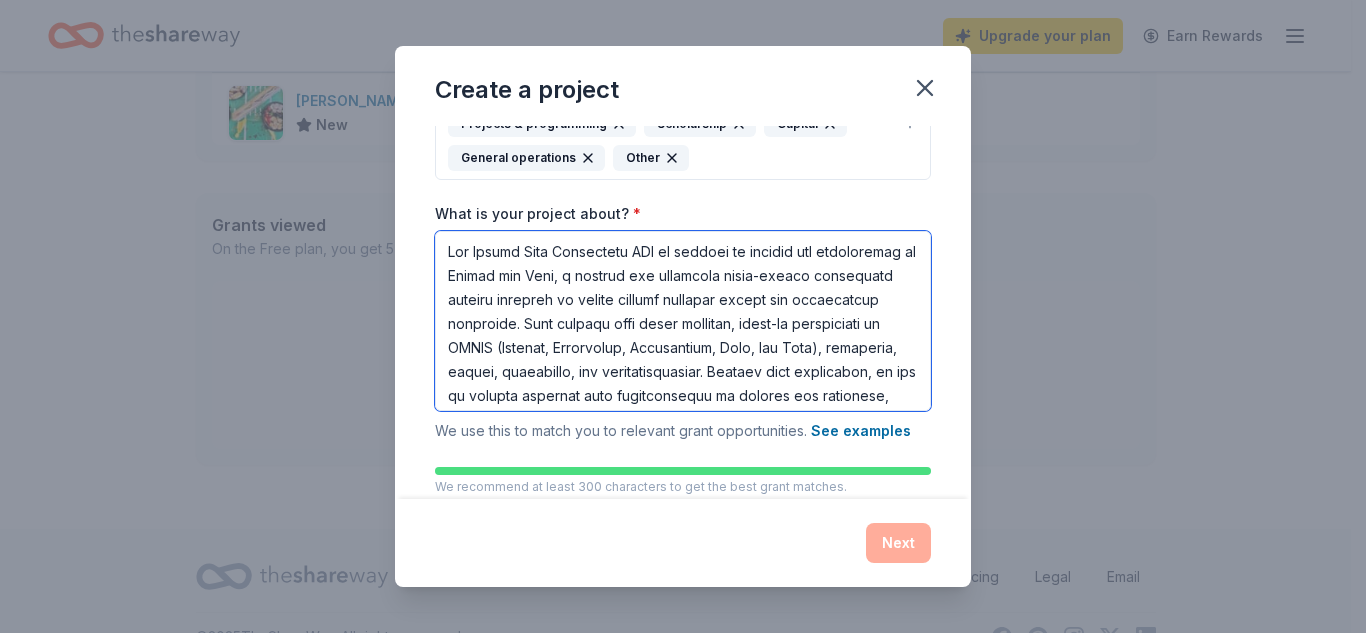 drag, startPoint x: 710, startPoint y: 380, endPoint x: 419, endPoint y: 203, distance: 340.60242 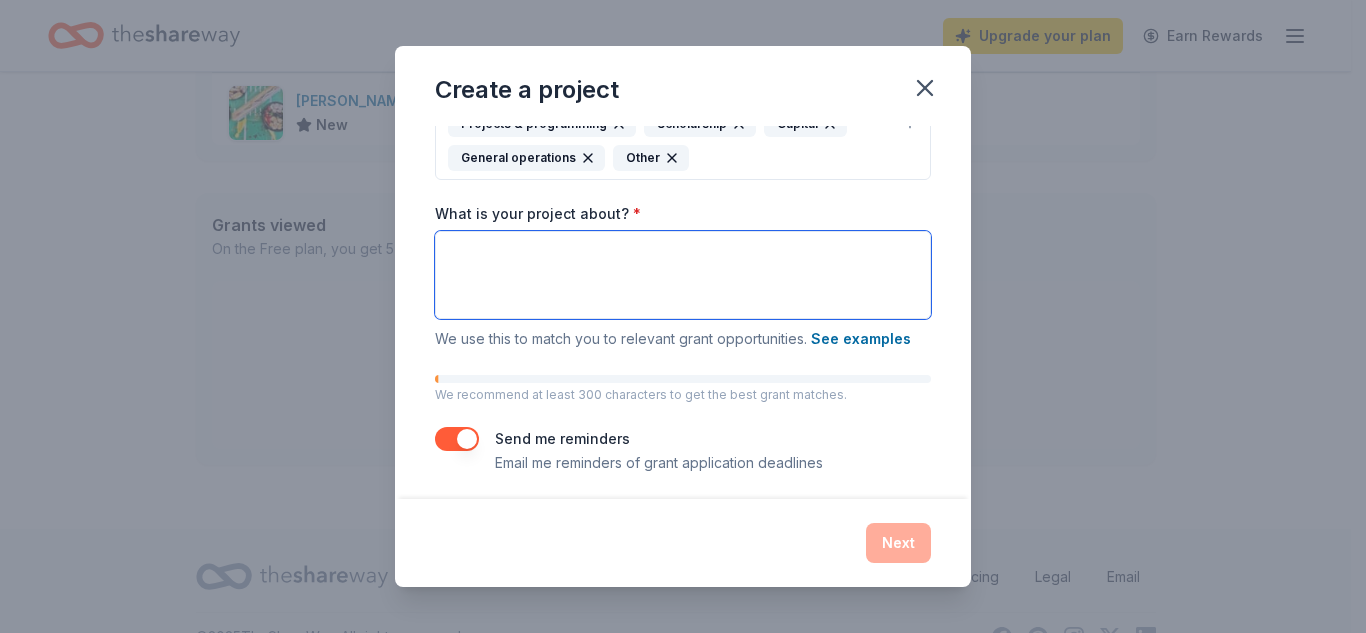 click on "What is your project about? *" at bounding box center [683, 275] 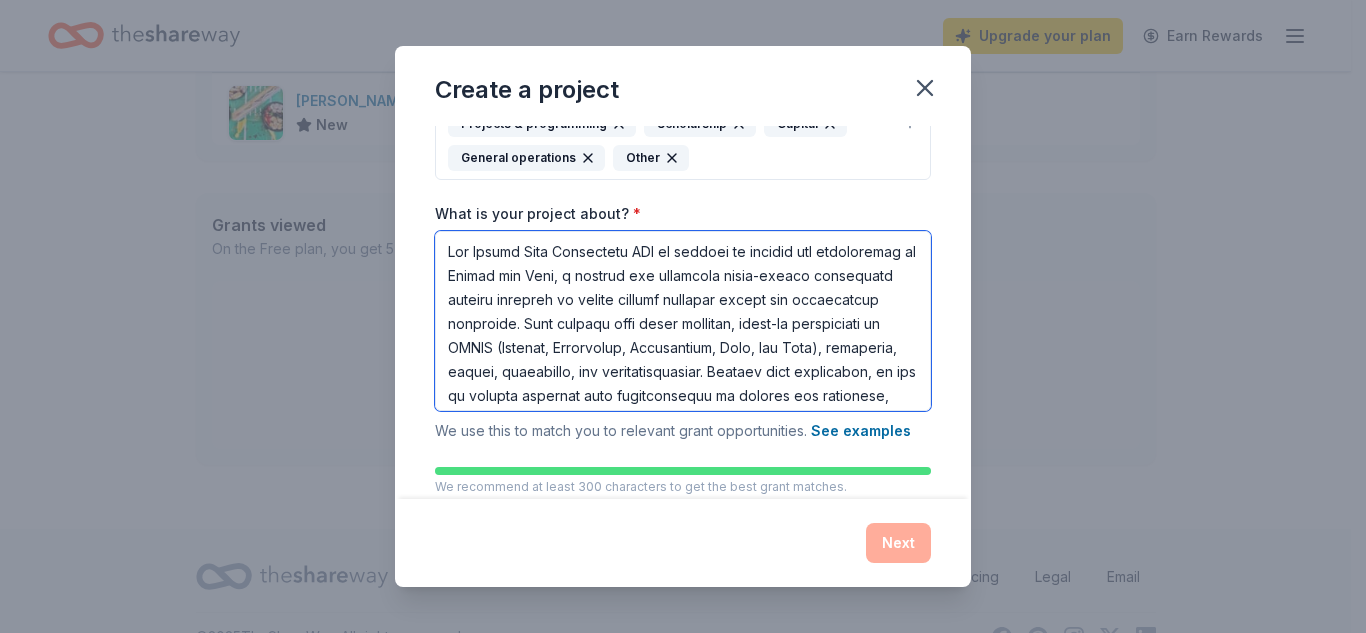 scroll, scrollTop: 1459, scrollLeft: 0, axis: vertical 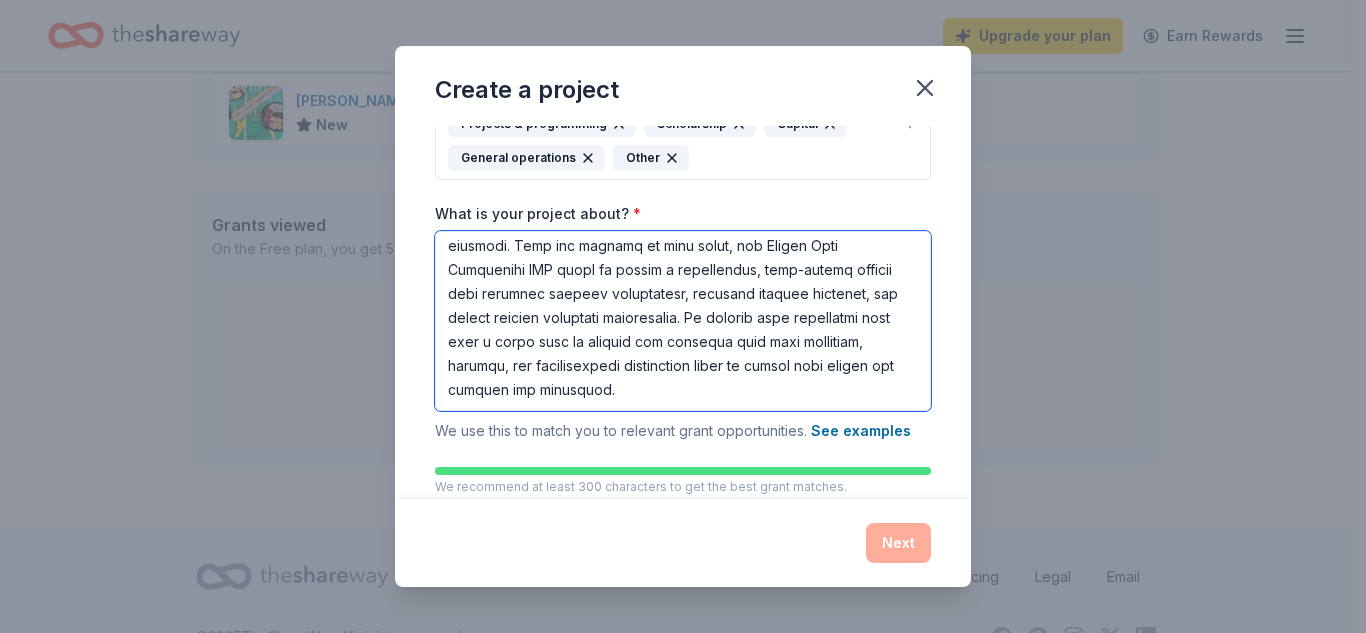 type on "The [GEOGRAPHIC_DATA] PTA is excited to propose the development of Beyond the Bell, a dynamic and inclusive after-school enrichment program designed to extend student learning beyond the traditional classroom. This program will offer engaging, hands-on experiences in STEAM (Science, Technology, Engineering, Arts, and Math), gardening, baking, mentorship, and entrepreneurship. Through this initiative, we aim to provide students with opportunities to explore new interests, build essential life skills, and [PERSON_NAME] strong connections between school, family, and community.
The mission of Beyond the Bell is to create a supportive and inspiring after-school environment where students feel encouraged to grow both academically and personally. Our goal is to cultivate curiosity, confidence, and creativity while ensuring every child feels seen, supported, and empowered. By offering high-quality enrichment activities in a safe and welcoming space, the program will also serve as a bridge between school and home, s..." 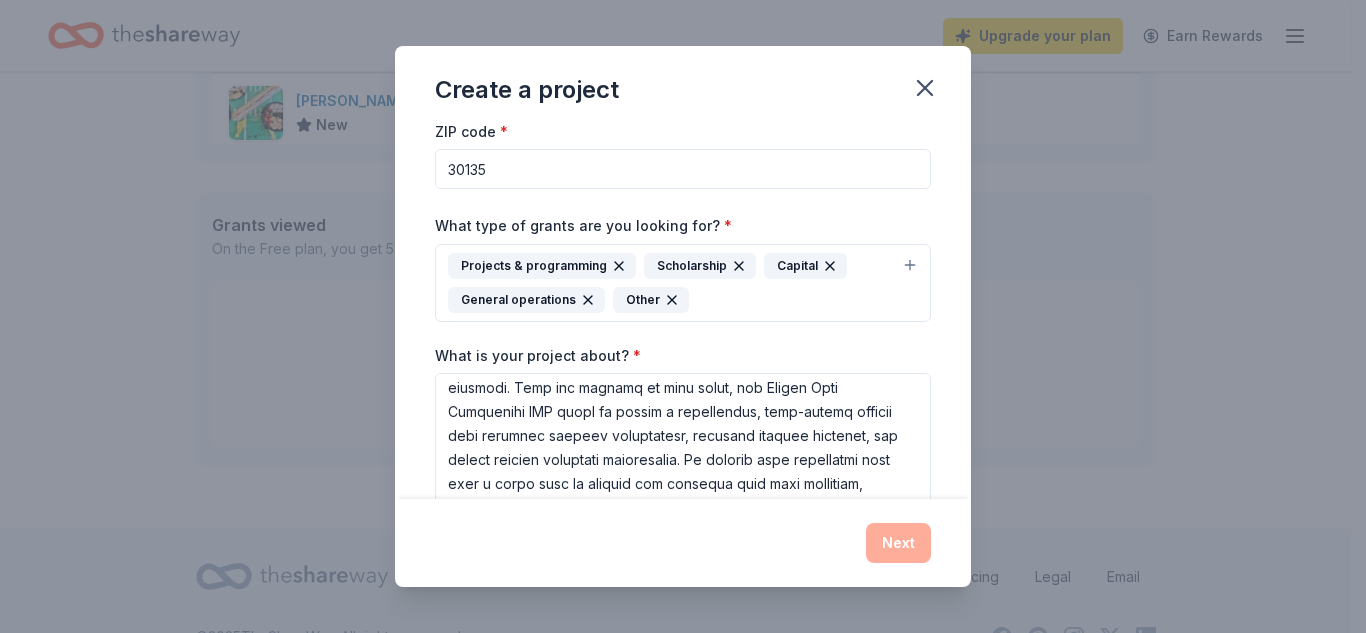 scroll, scrollTop: 0, scrollLeft: 0, axis: both 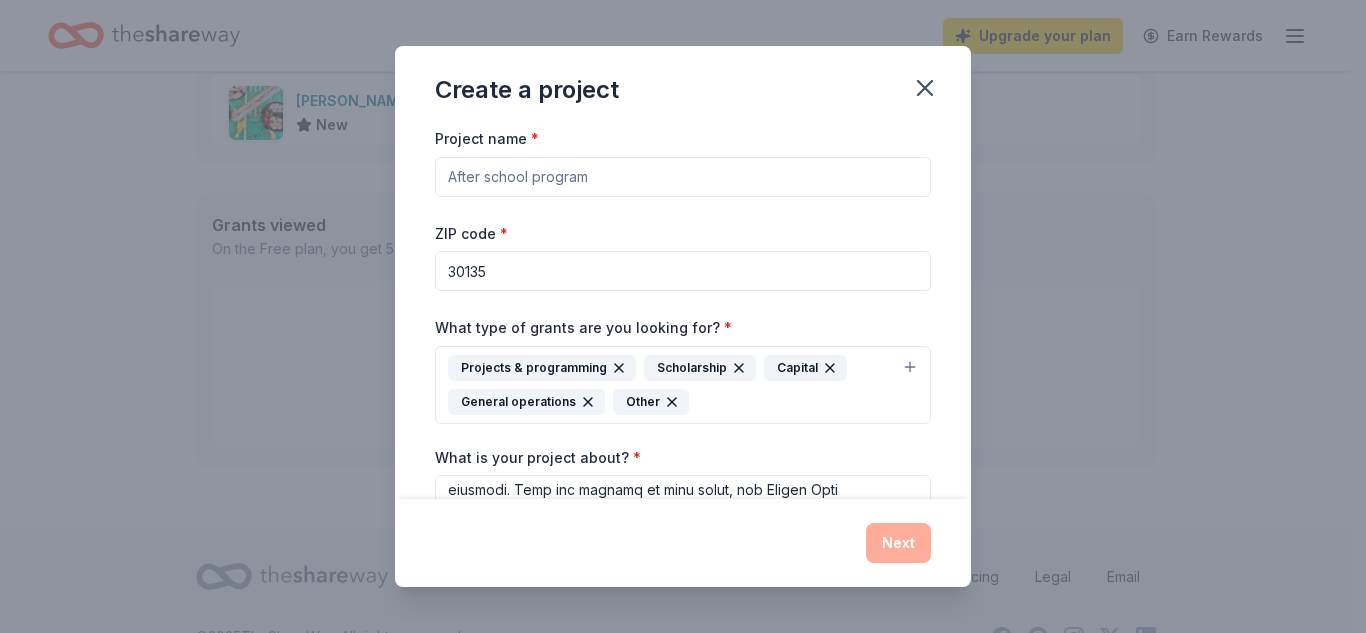 click on "Project name *" at bounding box center (683, 177) 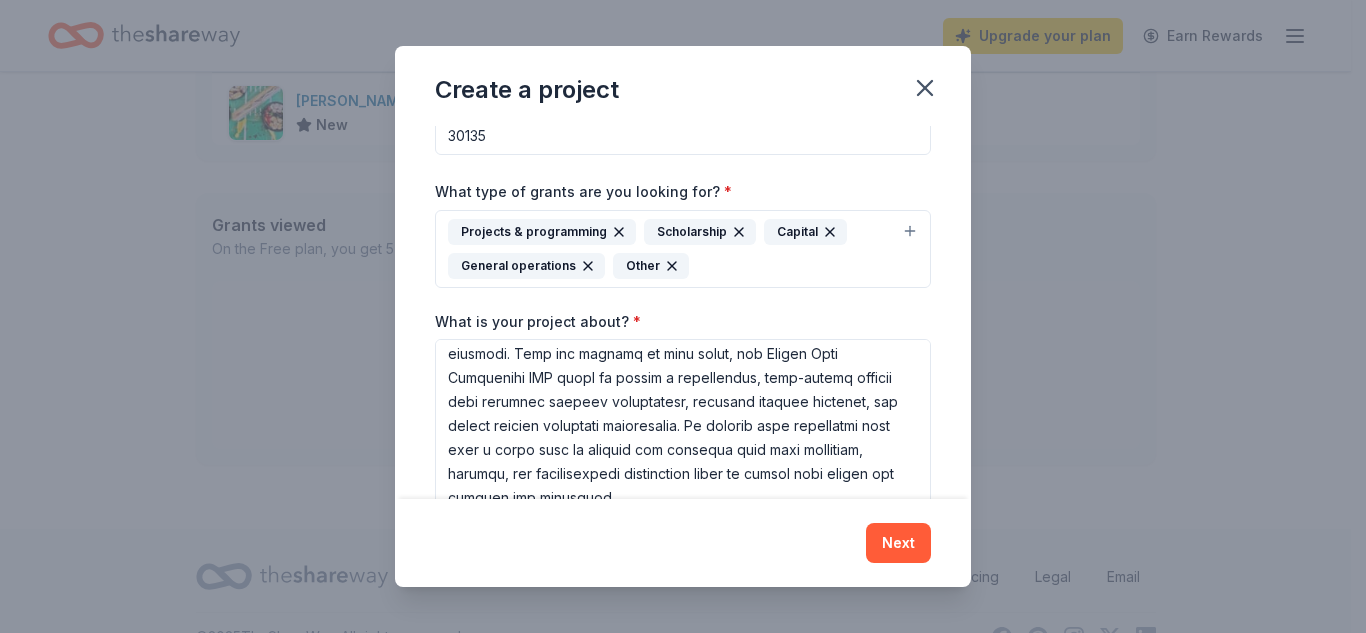 scroll, scrollTop: 157, scrollLeft: 0, axis: vertical 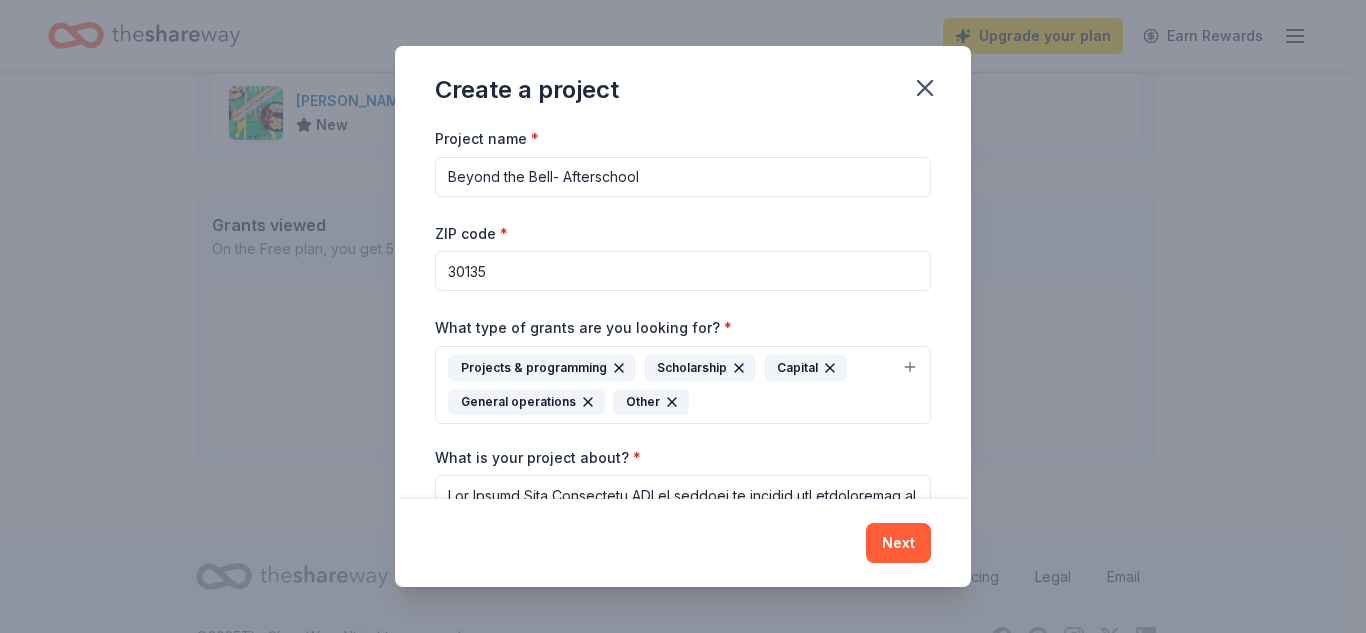 click on "Beyond the Bell- Afterschool" at bounding box center (683, 177) 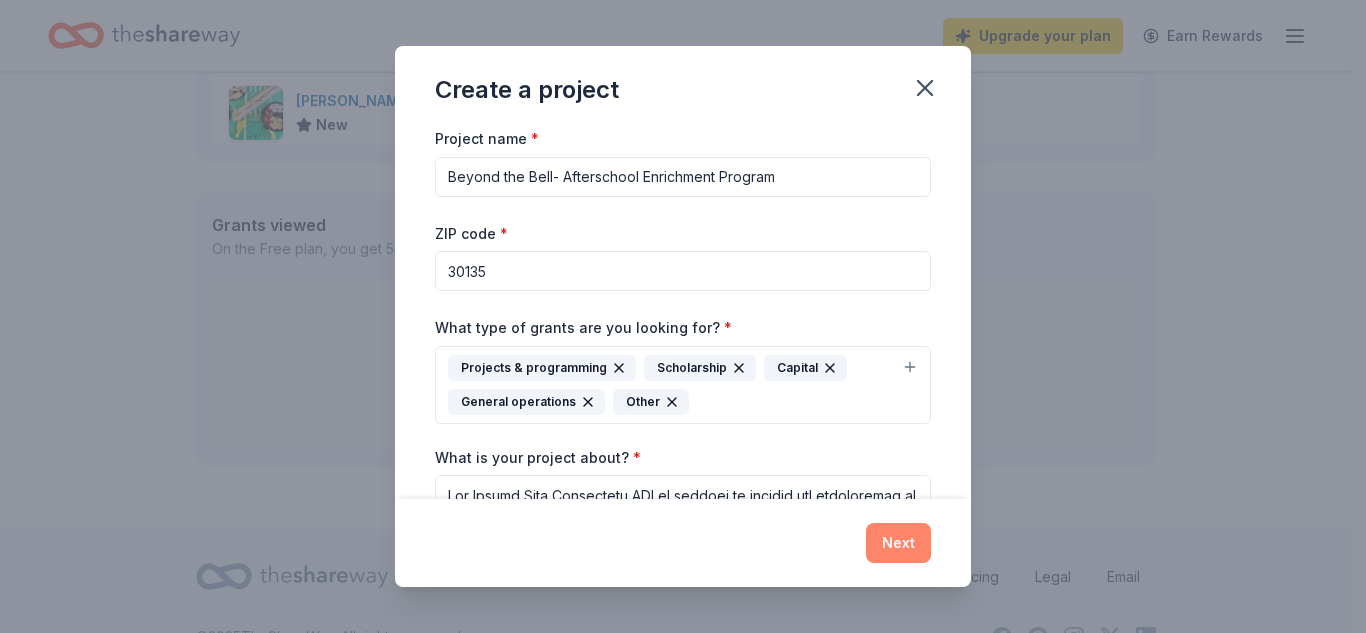 type on "Beyond the Bell- Afterschool Enrichment Program" 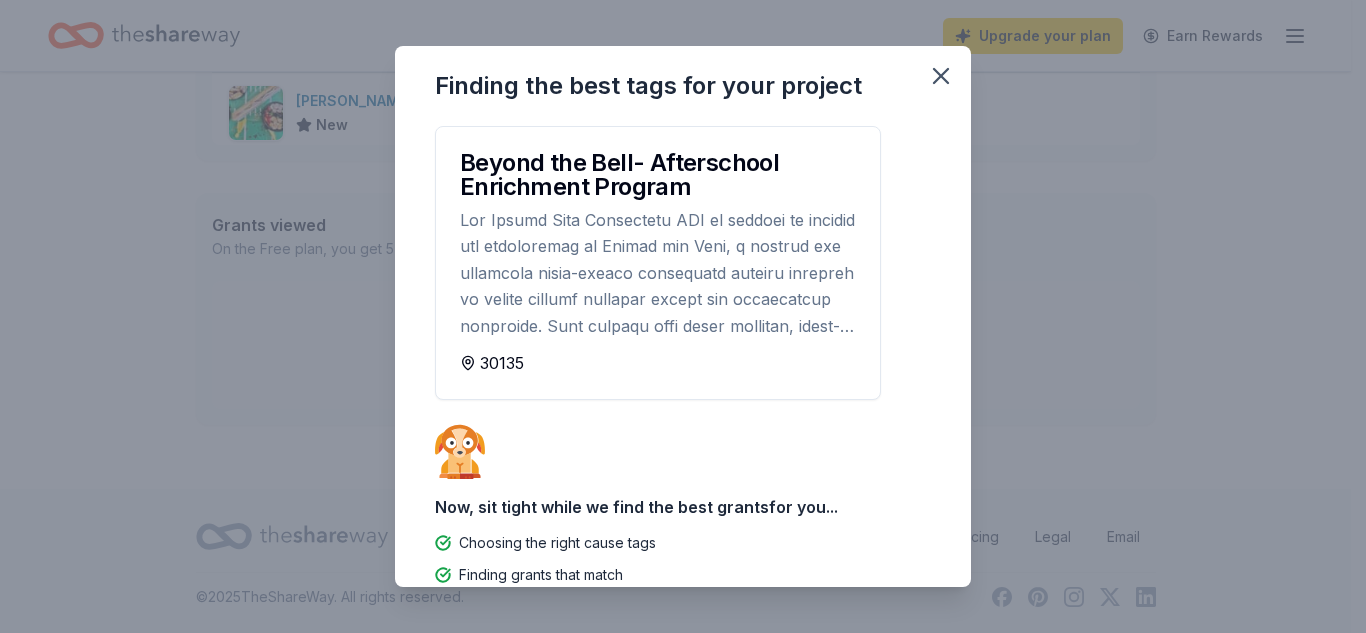 scroll, scrollTop: 67, scrollLeft: 0, axis: vertical 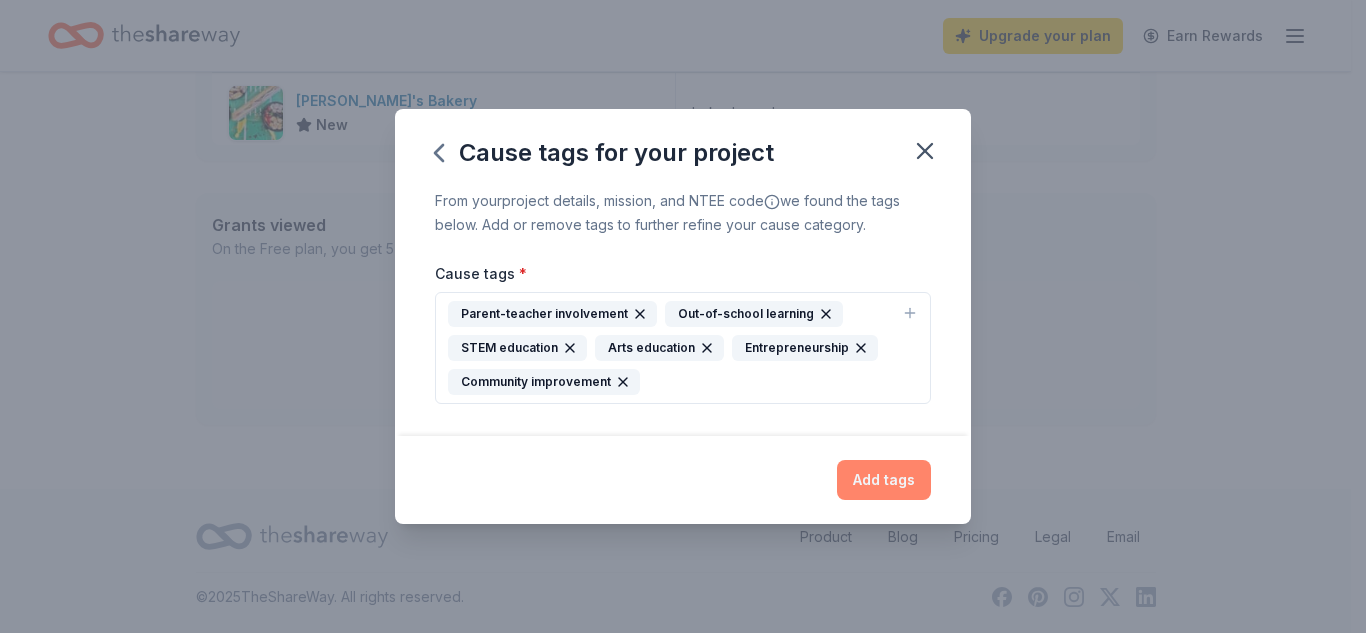 click on "Add tags" at bounding box center (884, 480) 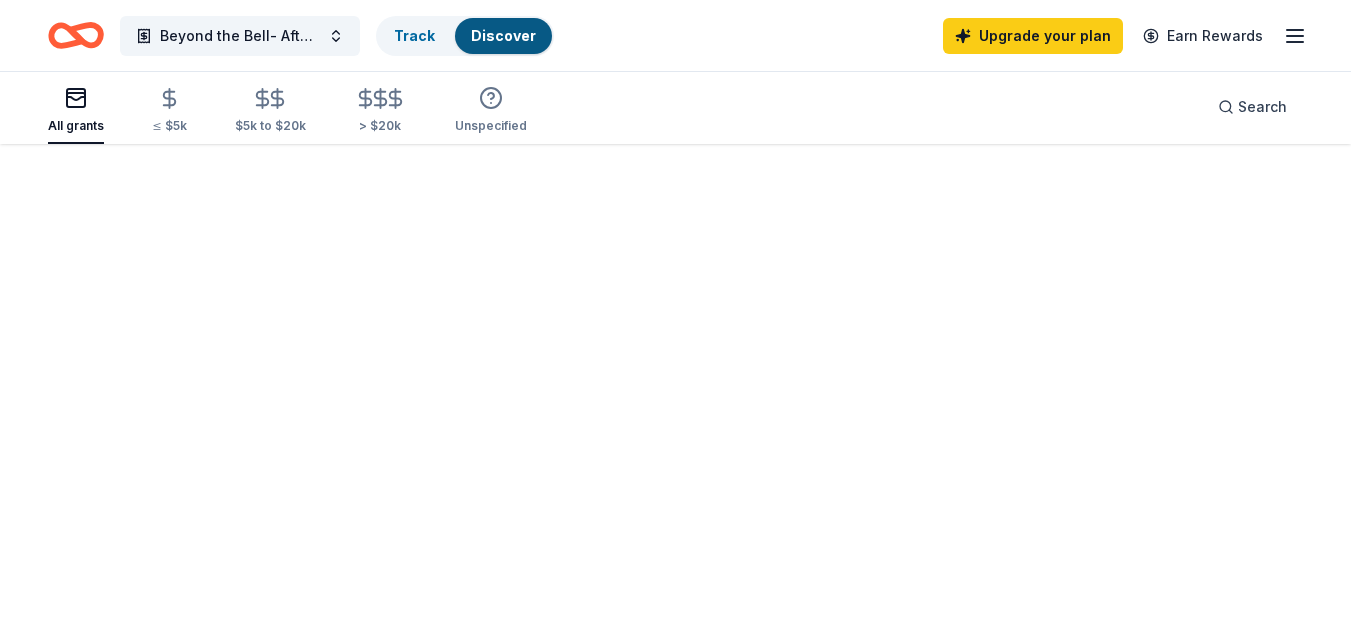 scroll, scrollTop: 0, scrollLeft: 0, axis: both 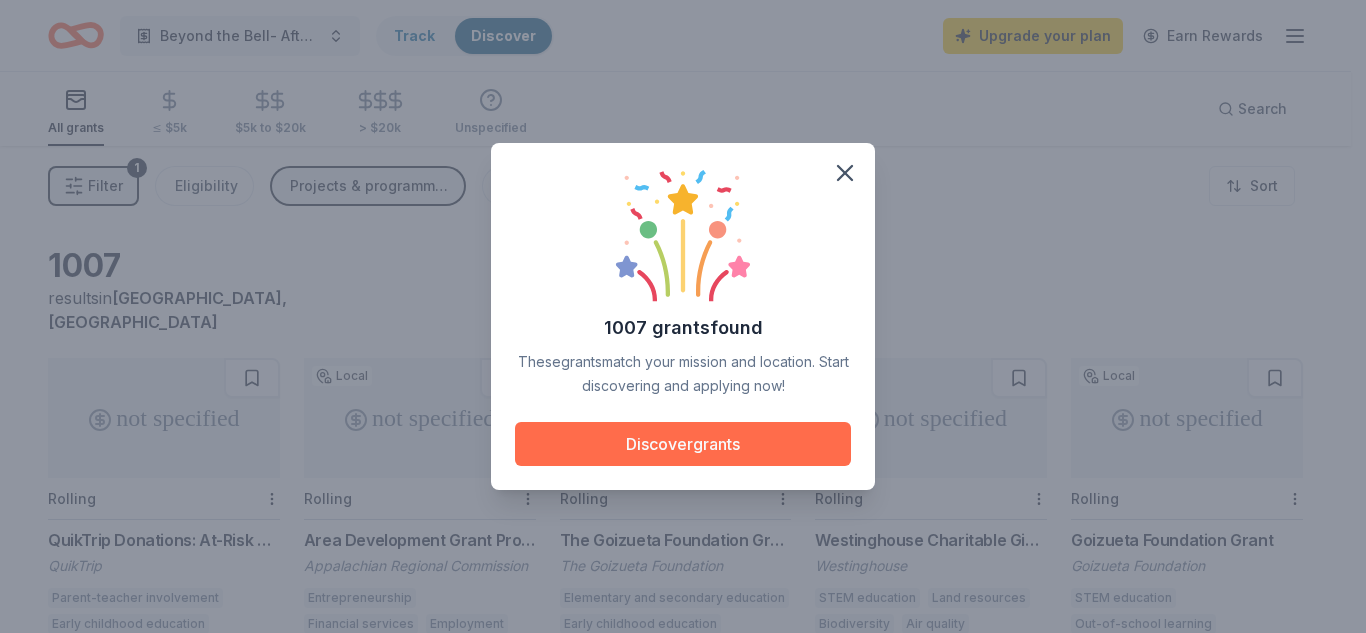 click on "Discover  grants" at bounding box center (683, 444) 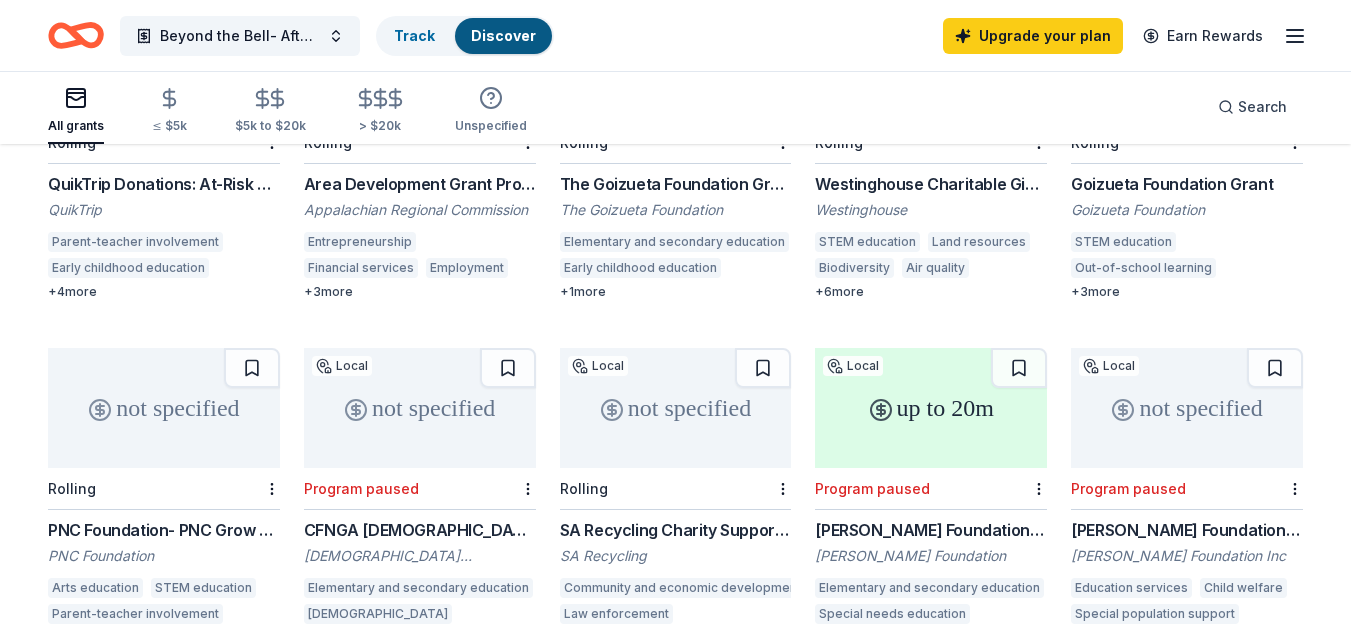 scroll, scrollTop: 369, scrollLeft: 0, axis: vertical 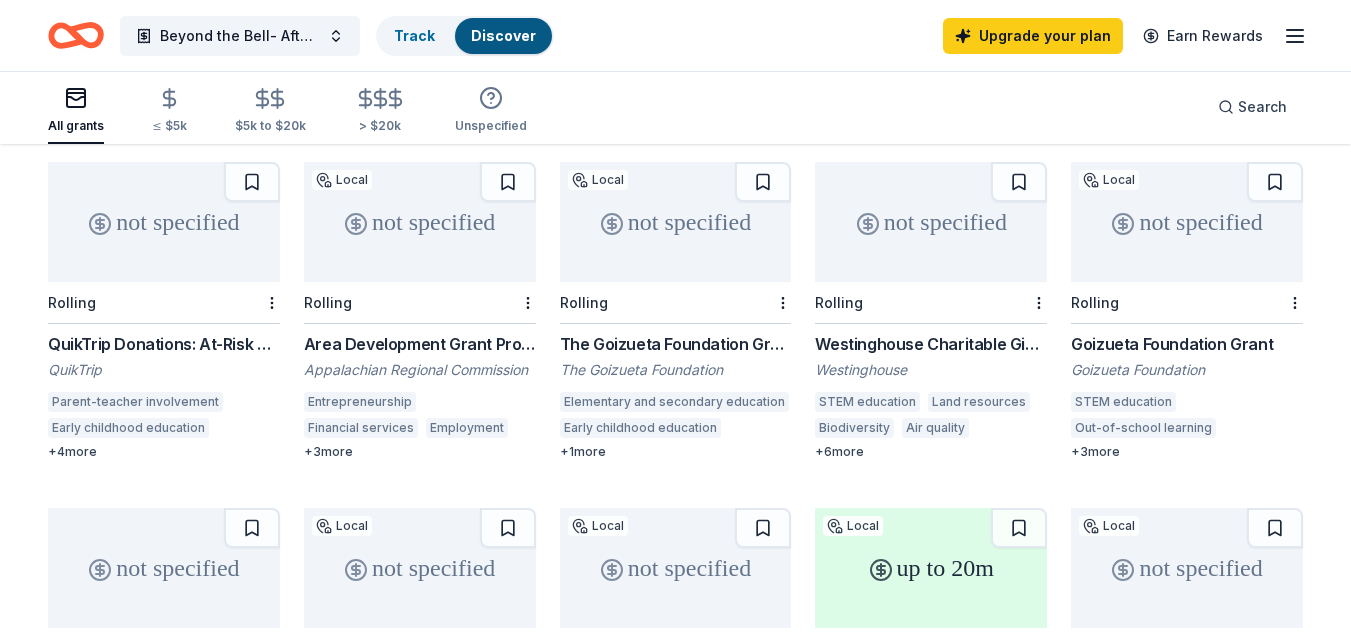 click on "not specified" at bounding box center (1187, 222) 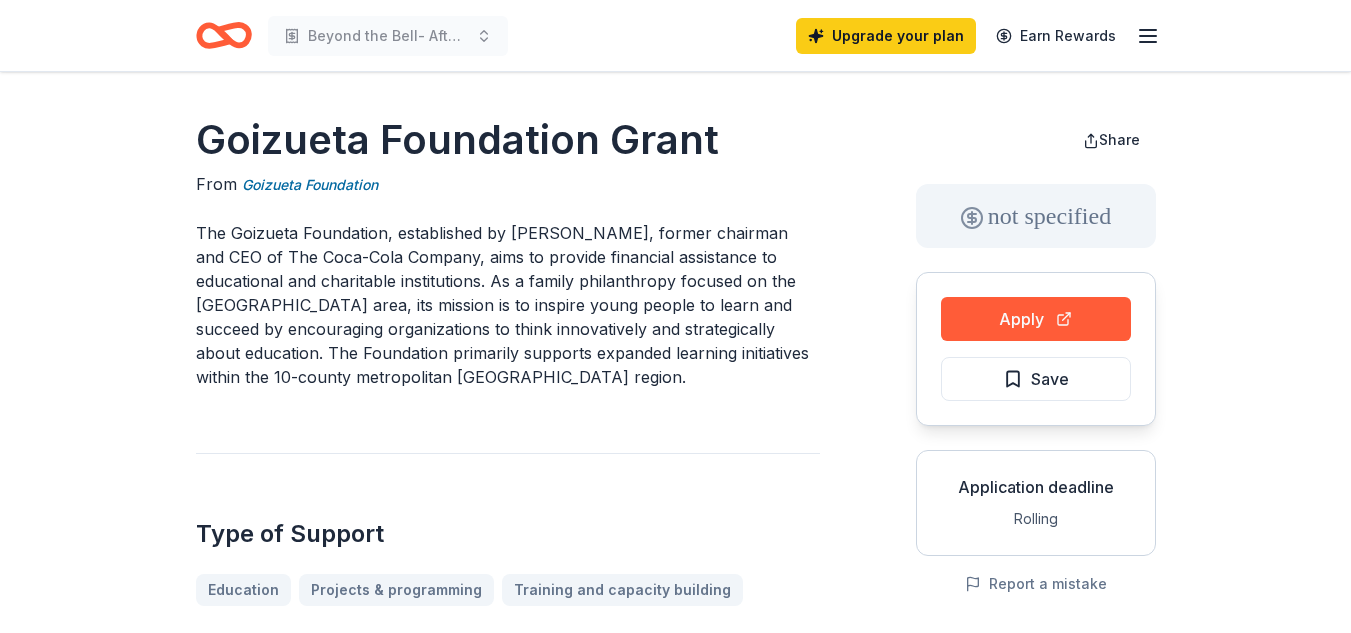 scroll, scrollTop: 0, scrollLeft: 0, axis: both 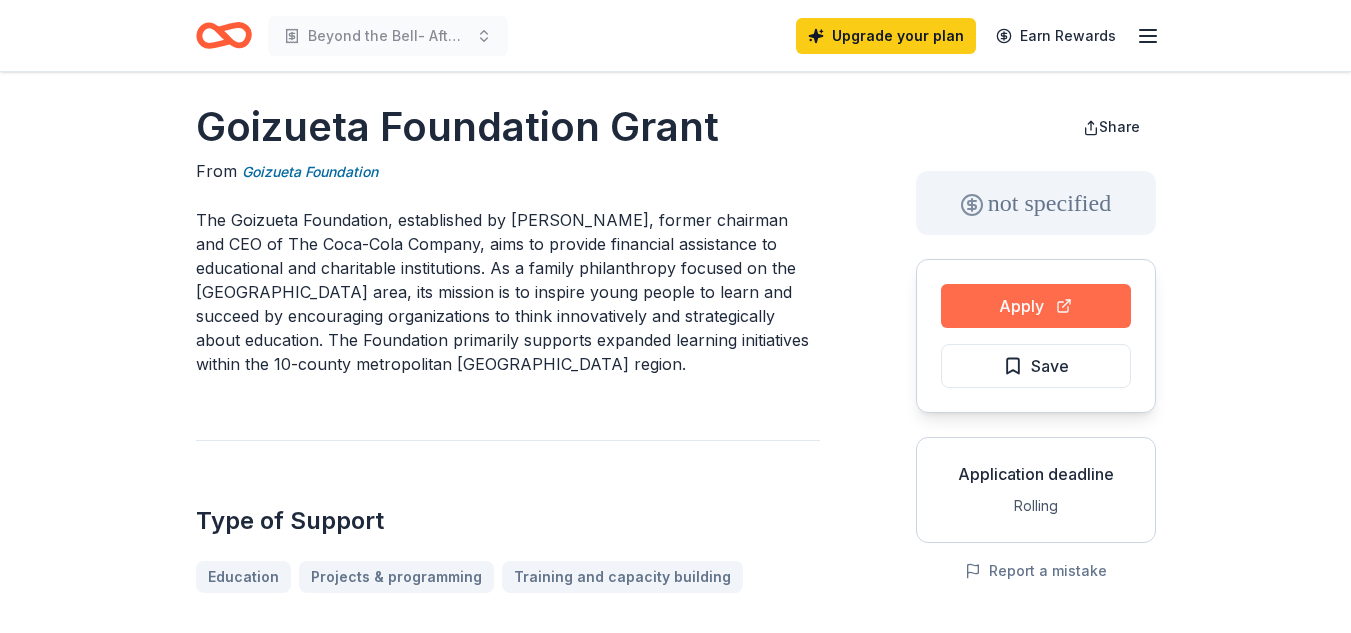 click on "Apply" at bounding box center (1036, 306) 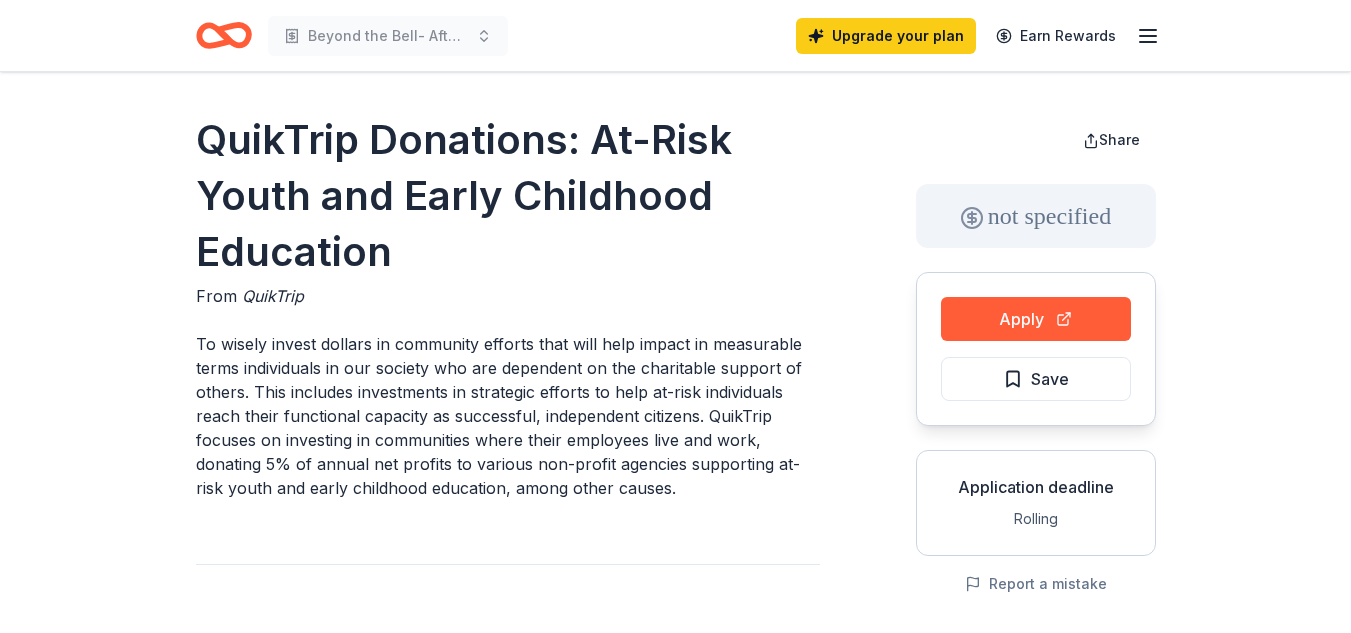 scroll, scrollTop: 0, scrollLeft: 0, axis: both 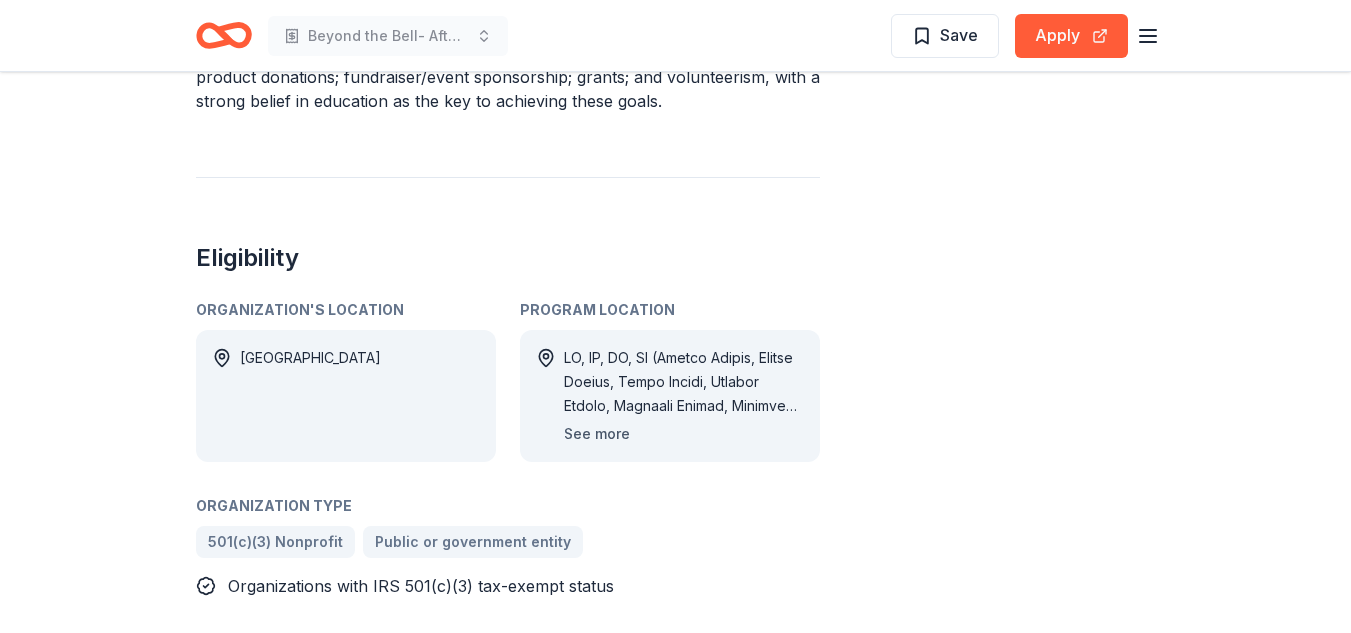 click on "See more" at bounding box center [597, 434] 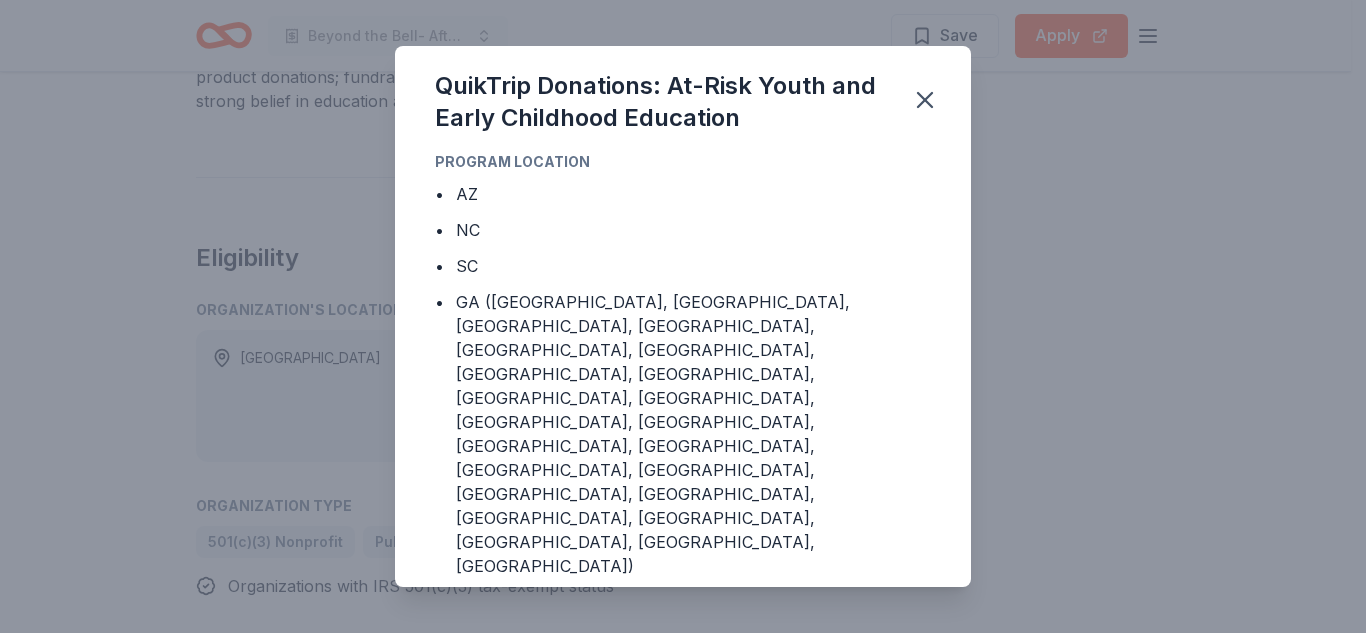 click on "QuikTrip Donations: At-Risk Youth and Early Childhood Education Program Location • AZ • NC • SC • GA (Barrow County, Bartow County, Butts County, Carroll County, Cherokee County, Clayton County, Cobb County, Coweta County, DeKalb County, Douglas County, Fayette County, Forsyth County, Fulton County, Gwinnett County, Hall County, Henry County, Morgan County, Newton County, Paulding County, Pickens County, Rockdale County, Spalding County, Walton County) • IL (Bond County, Calhoun County, Clinton County, Jersey County, Macoupin County, Madison County, Monroe County, St. Clair County) • IA (Boone County, Dallas County, Guthrie County, Harrison County, Madison County, Mills County, Polk County, Pottawattamie County, Warren County) • KS (Butler County, Doniphan County, Franklin County, Harvey County, Johnson County, Kingman County, Leavenworth County, Linn County, Miami County, Sedgwick County, Sumner County, Wyandotte County) • • • •" at bounding box center (683, 316) 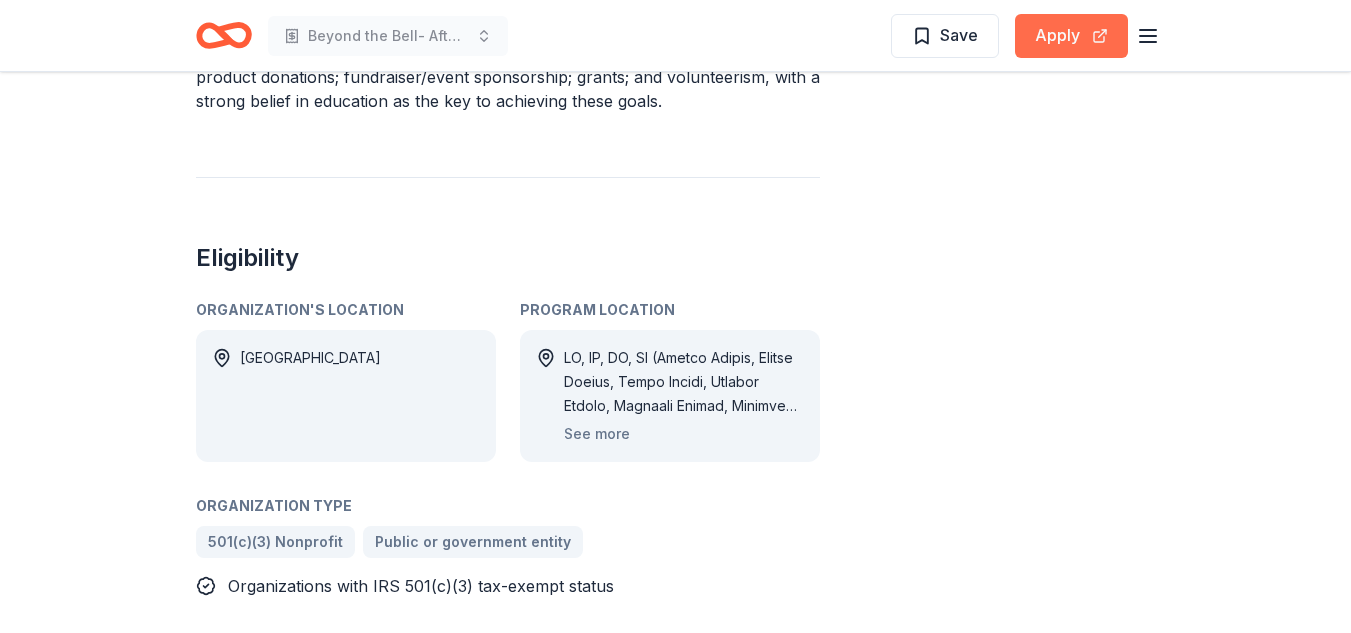 click on "Apply" at bounding box center (1071, 36) 